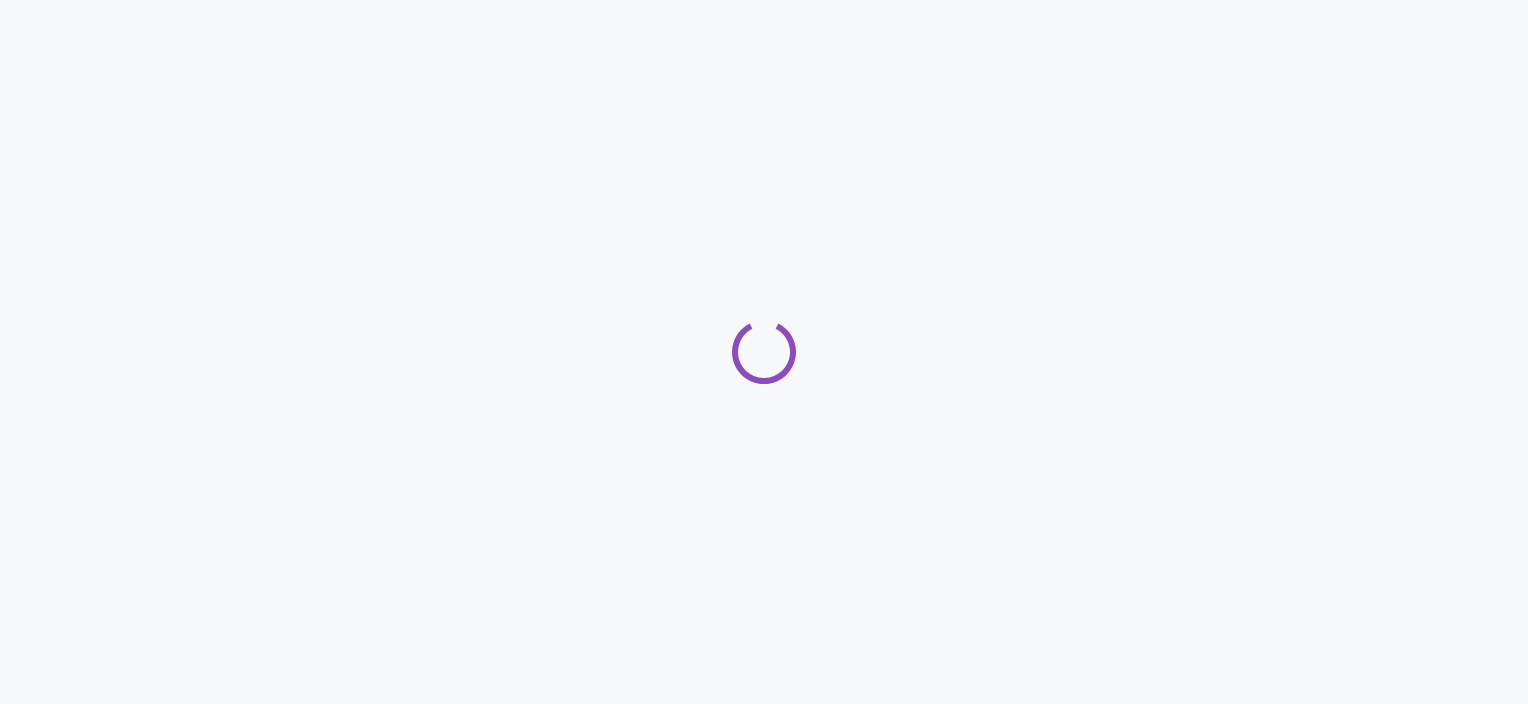 scroll, scrollTop: 0, scrollLeft: 0, axis: both 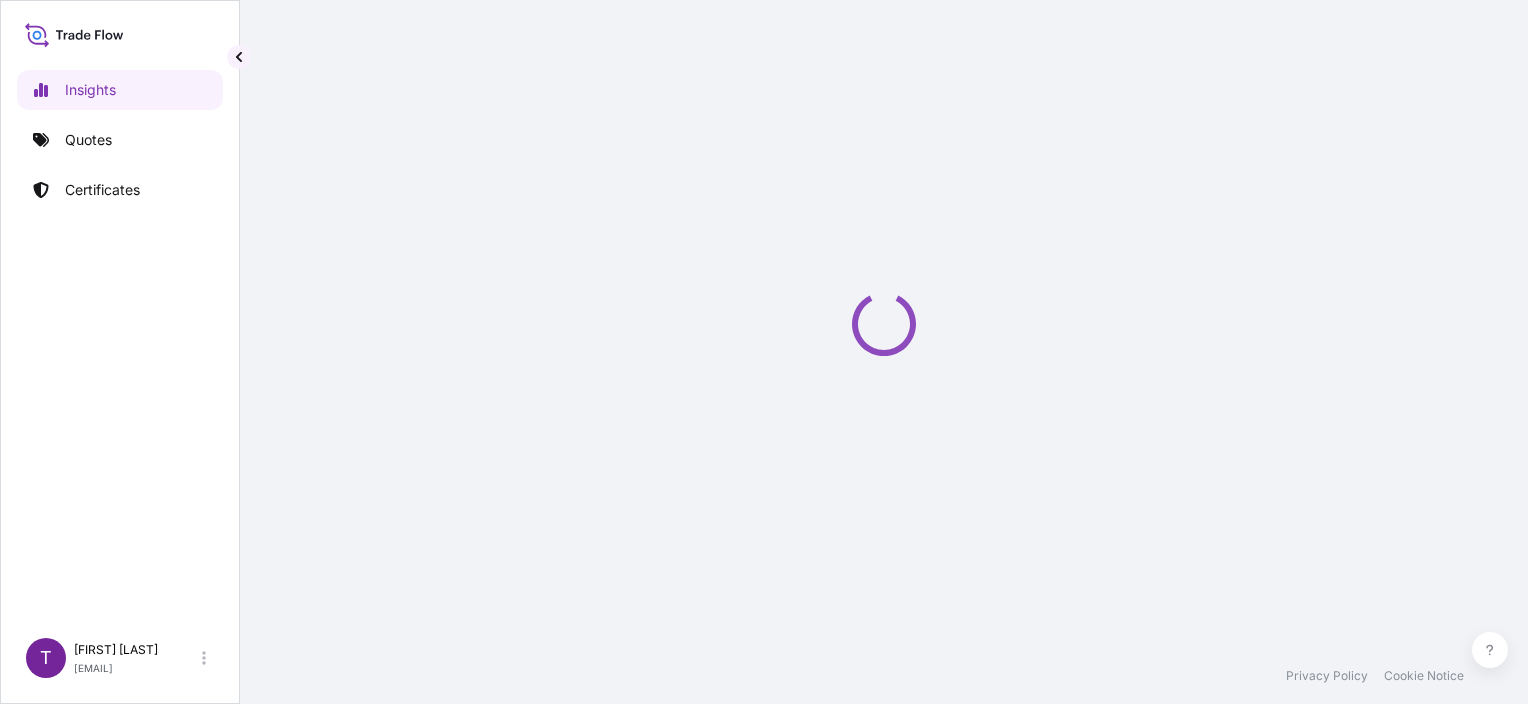 select on "2025" 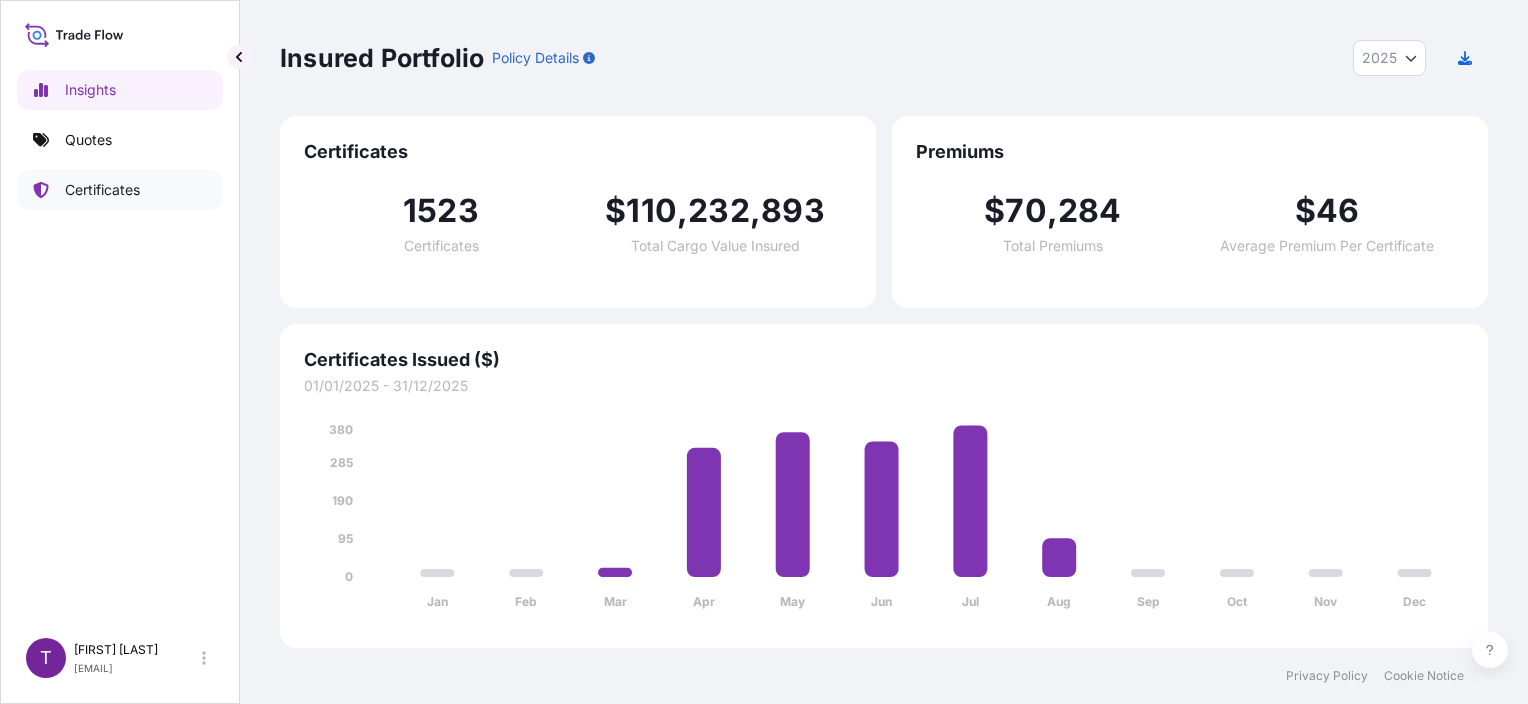 click on "Certificates" at bounding box center (120, 190) 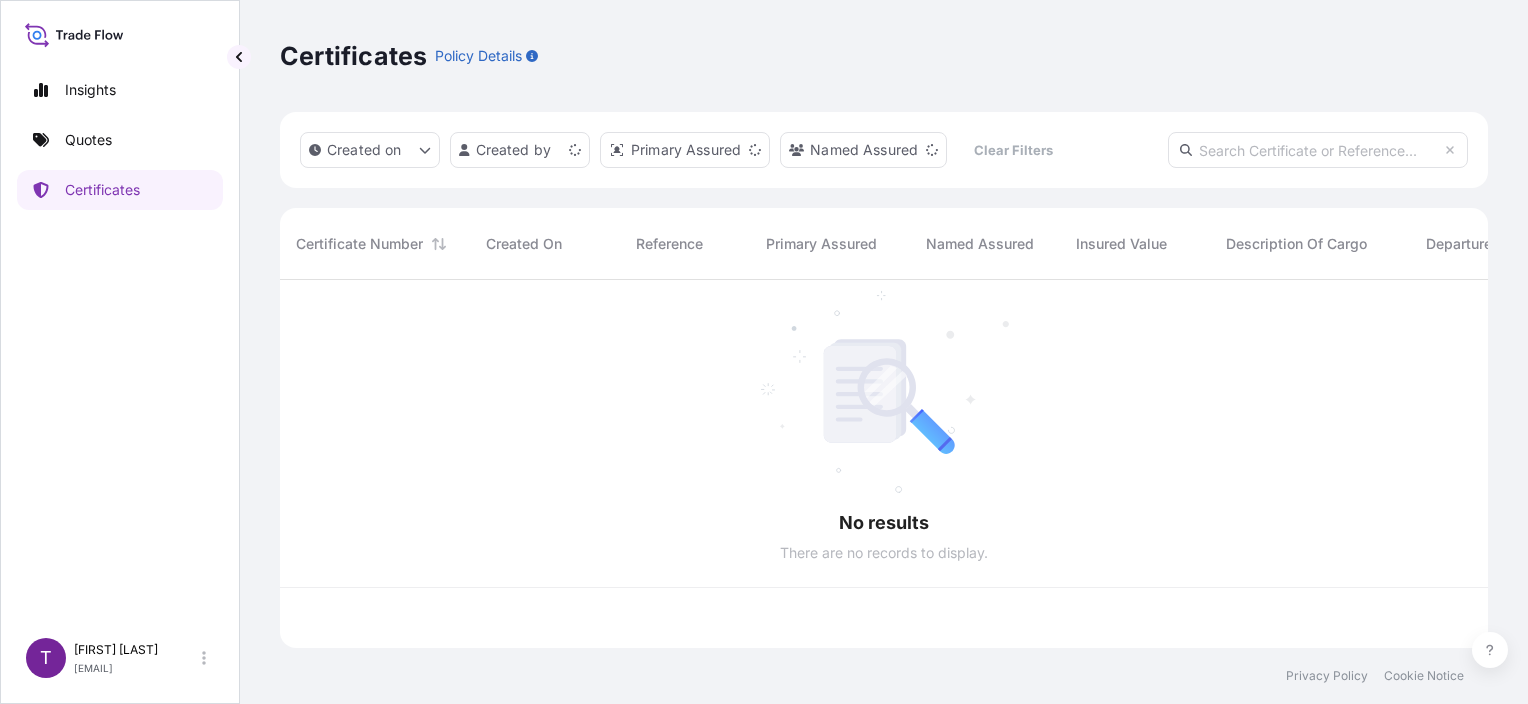 scroll, scrollTop: 16, scrollLeft: 16, axis: both 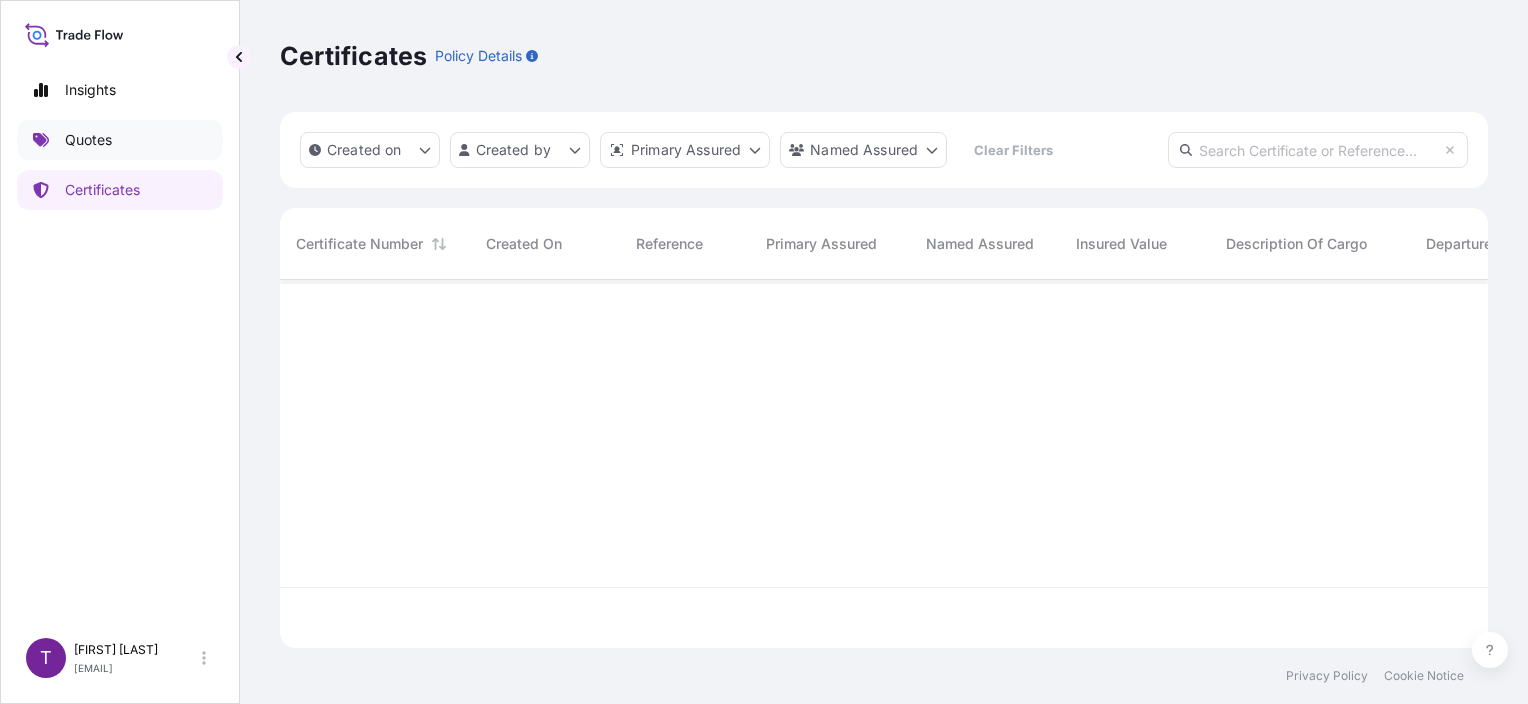 click on "Quotes" at bounding box center (88, 140) 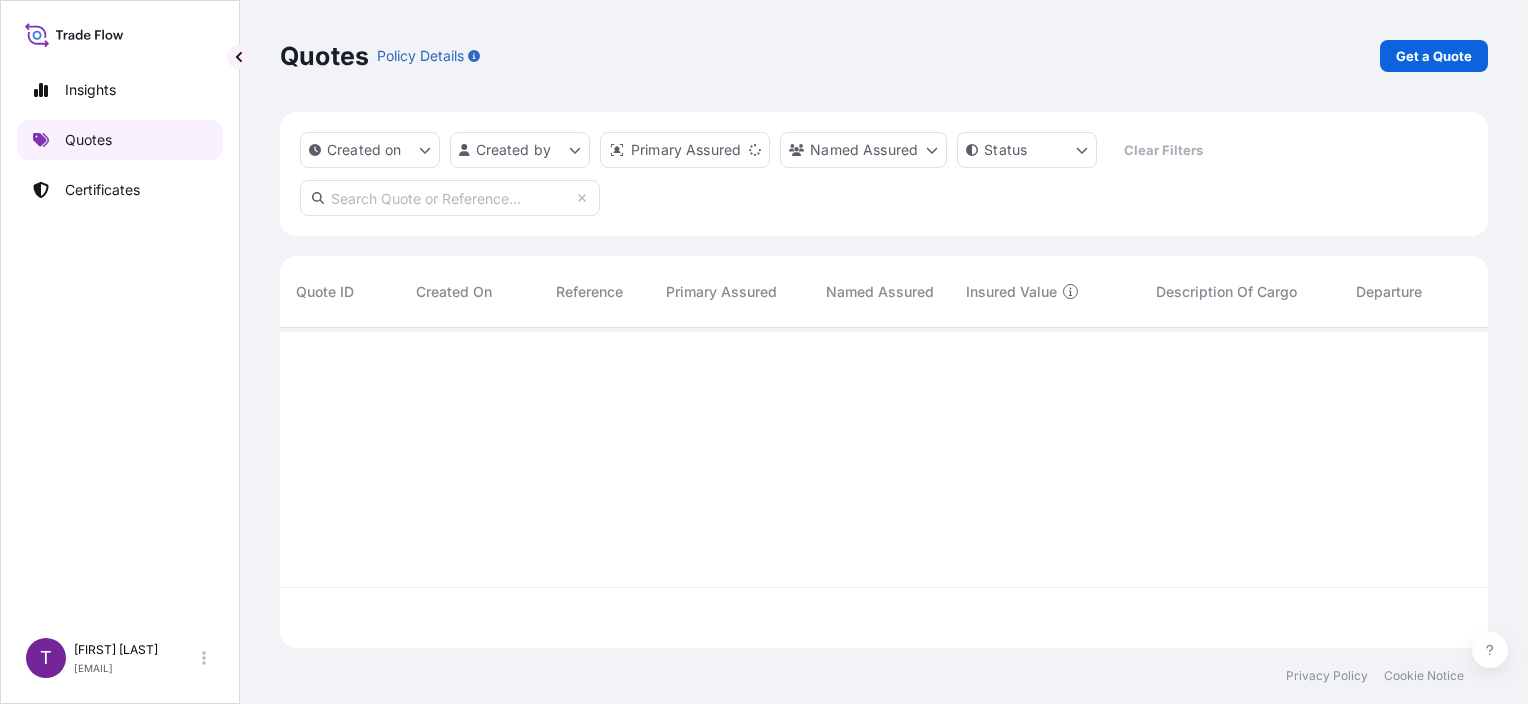 scroll, scrollTop: 16, scrollLeft: 16, axis: both 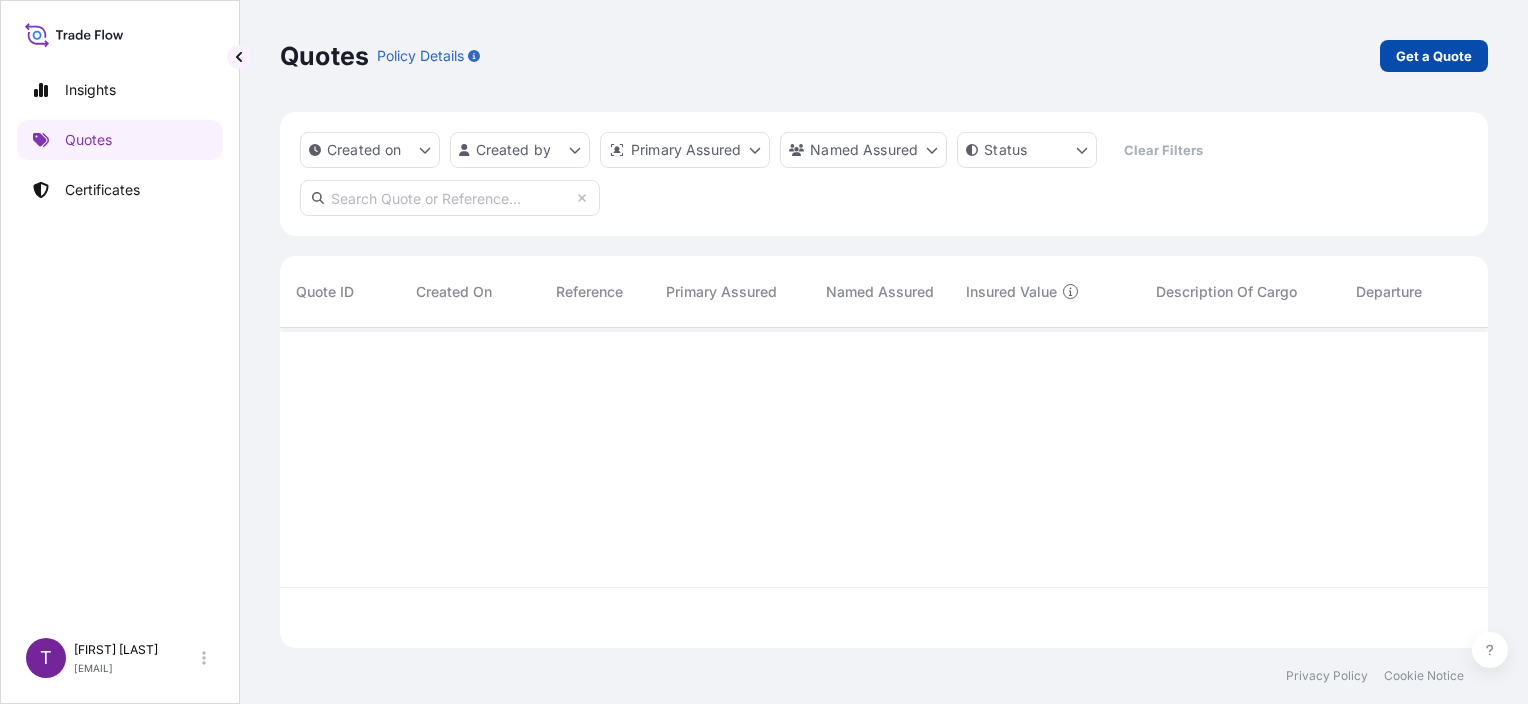 click on "Get a Quote" at bounding box center [1434, 56] 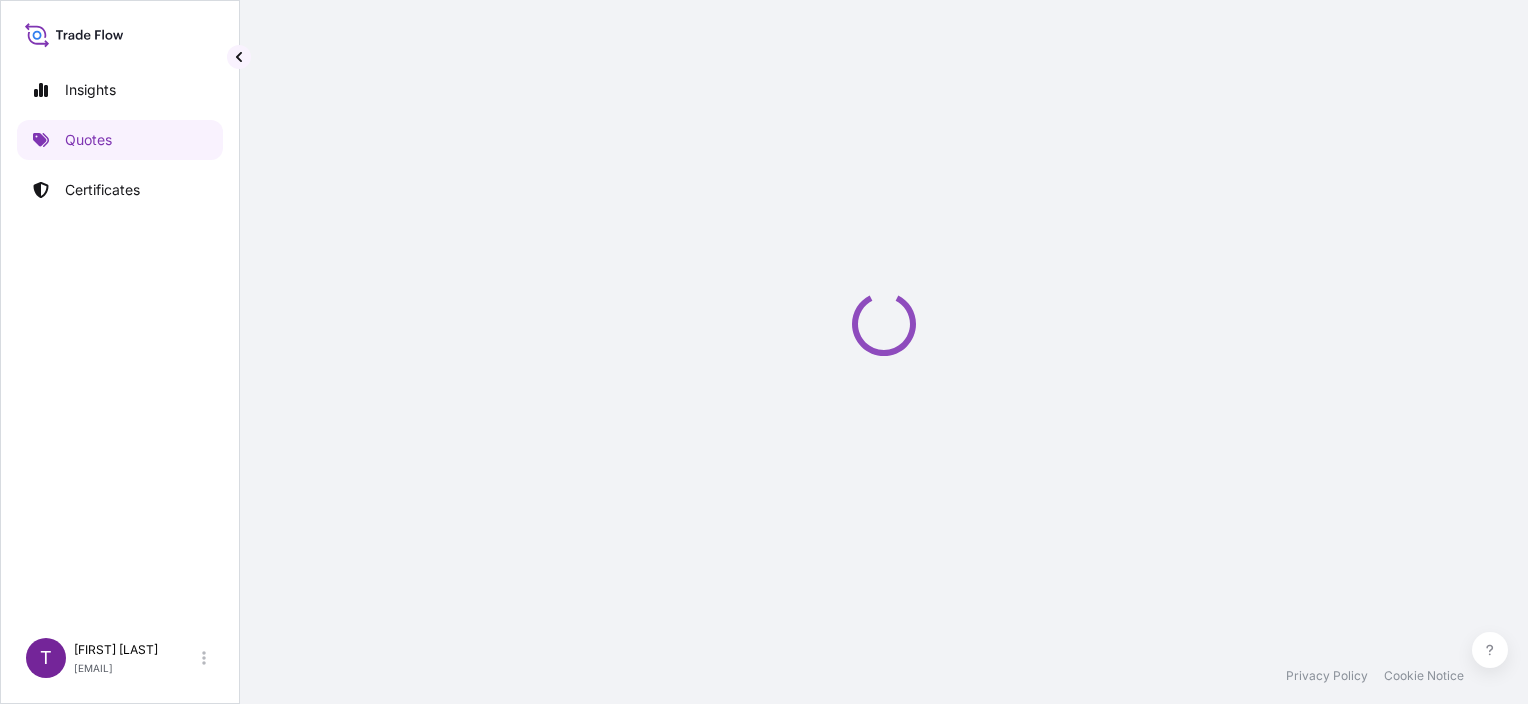 select on "Sea" 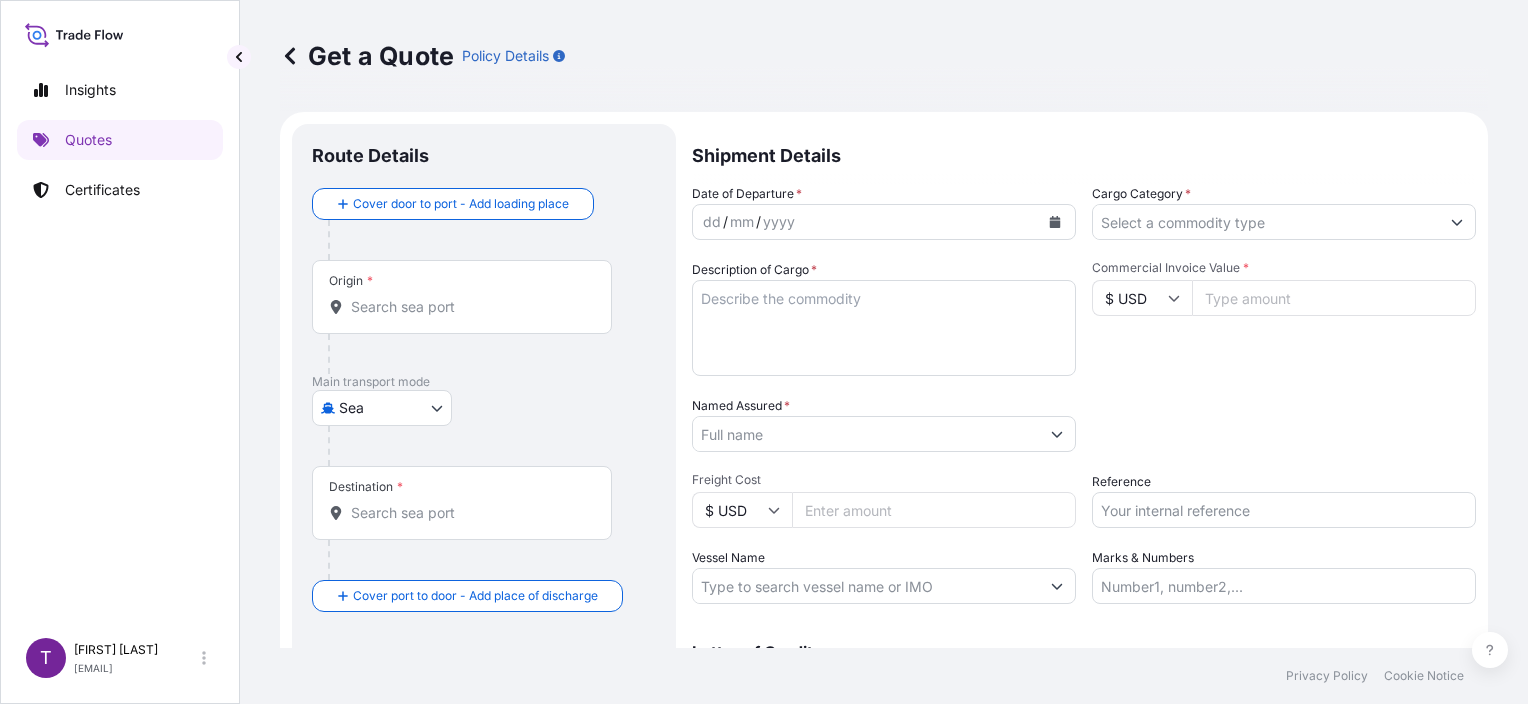 scroll, scrollTop: 32, scrollLeft: 0, axis: vertical 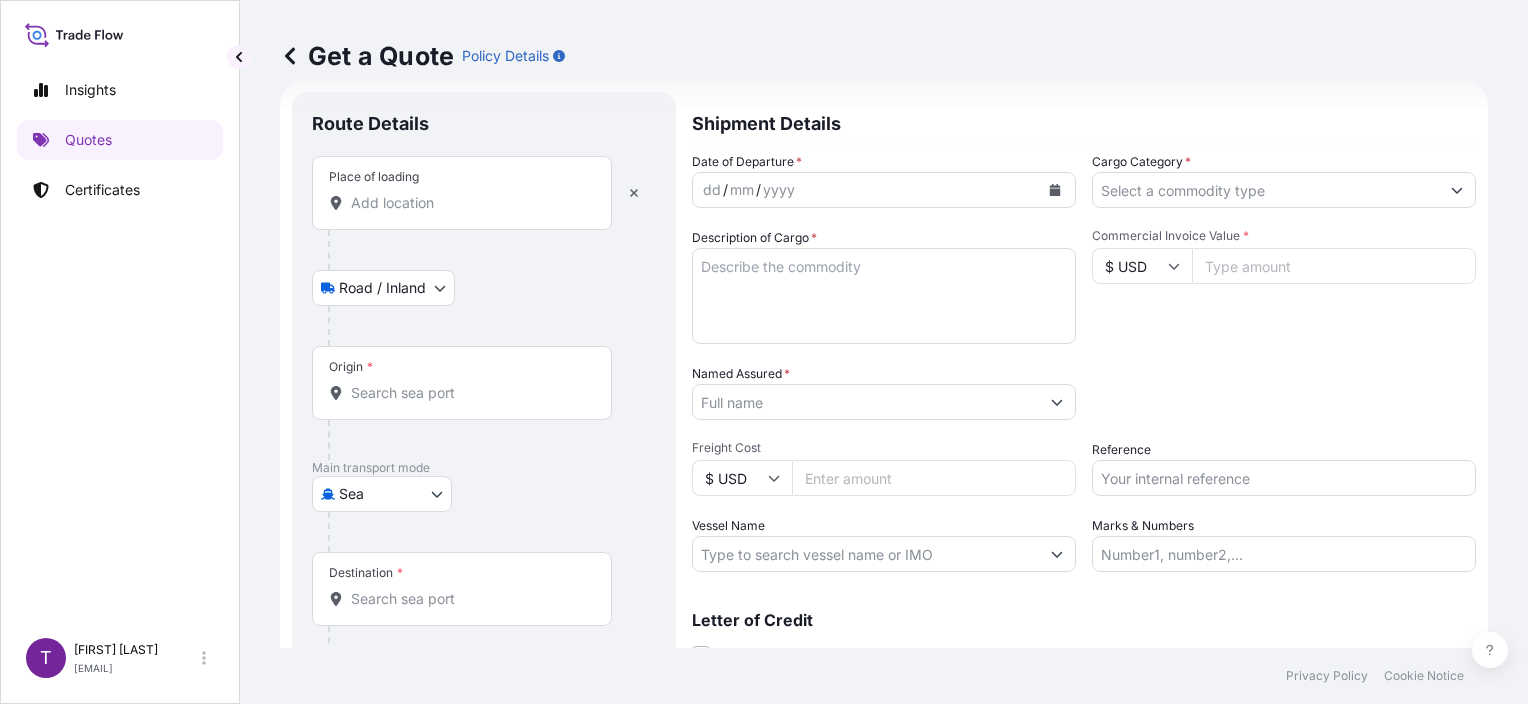click on "Place of loading" at bounding box center (462, 193) 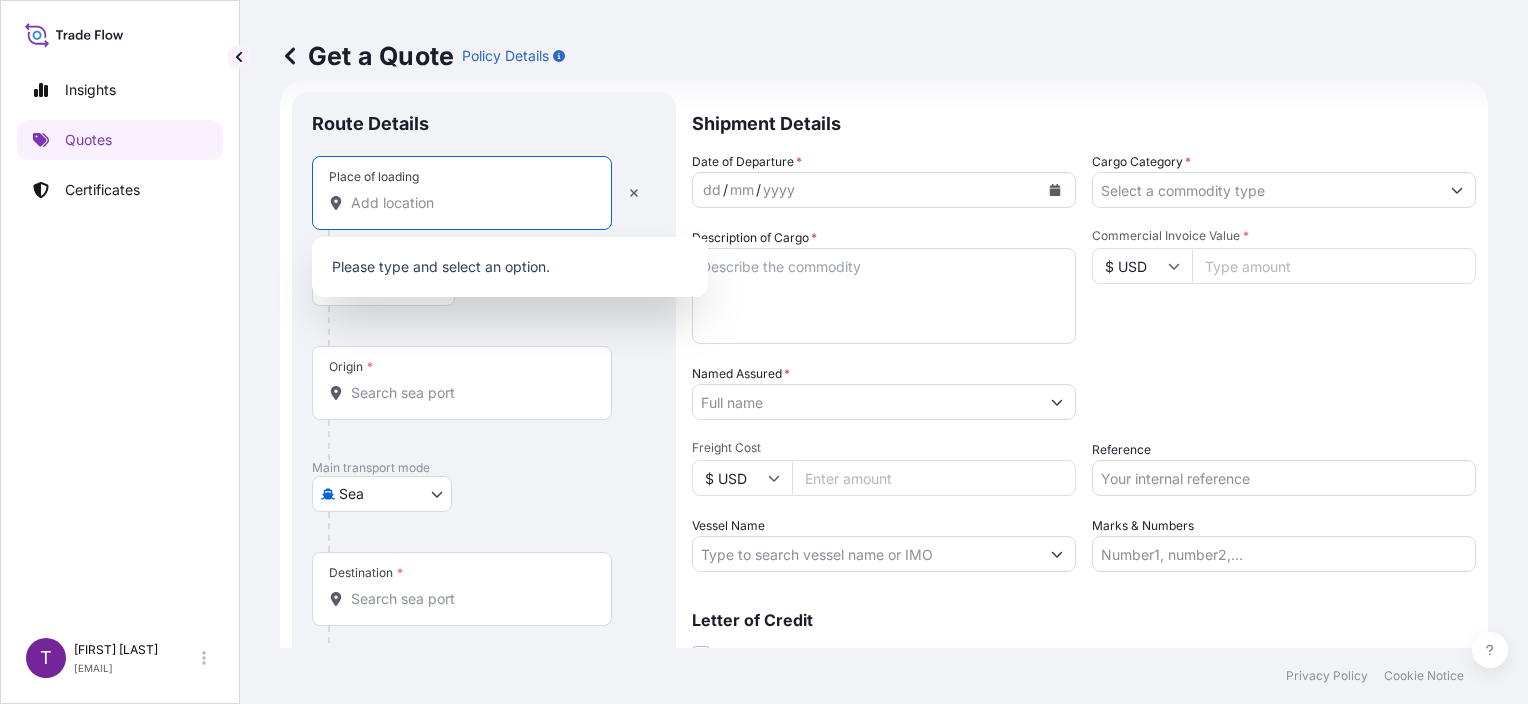 paste on "[CITY]" 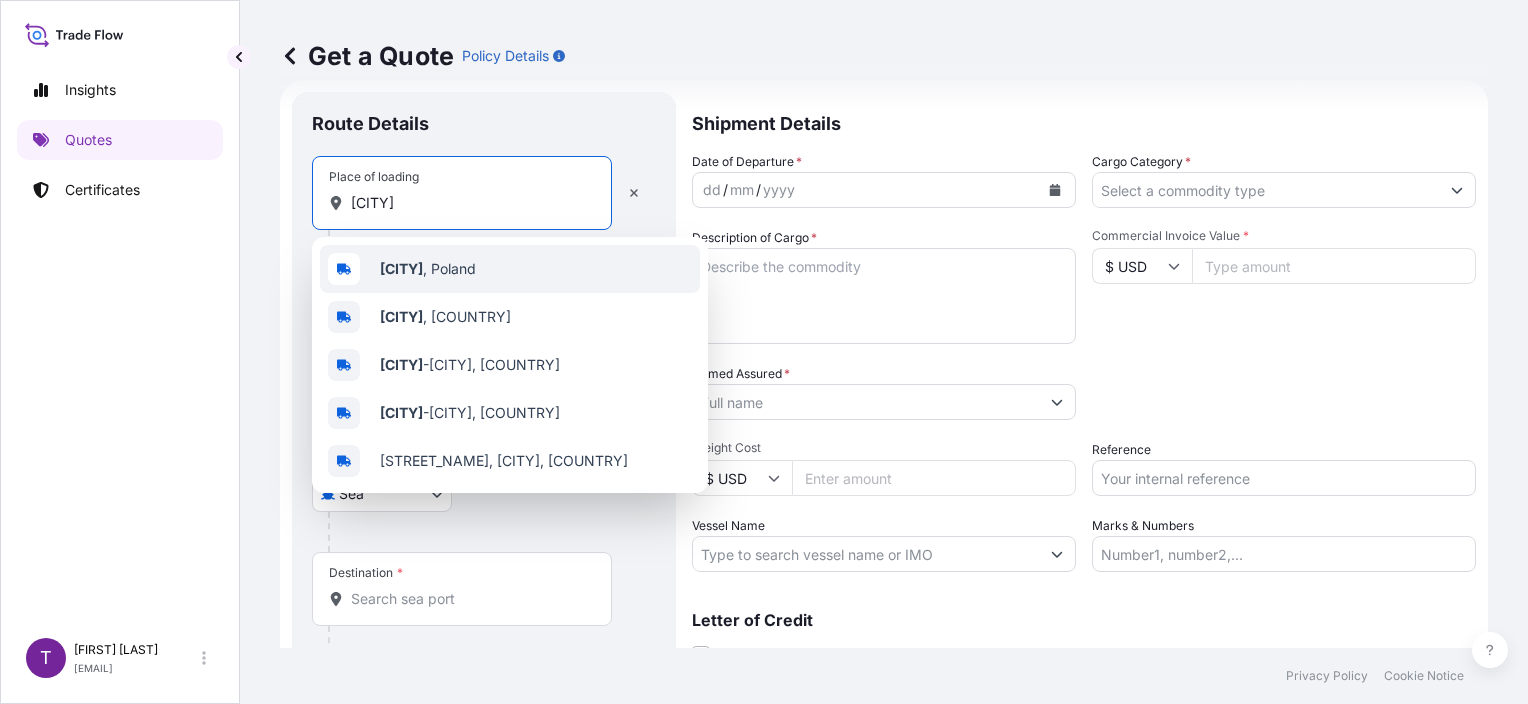 click on "[CITY], [COUNTRY]" at bounding box center [428, 269] 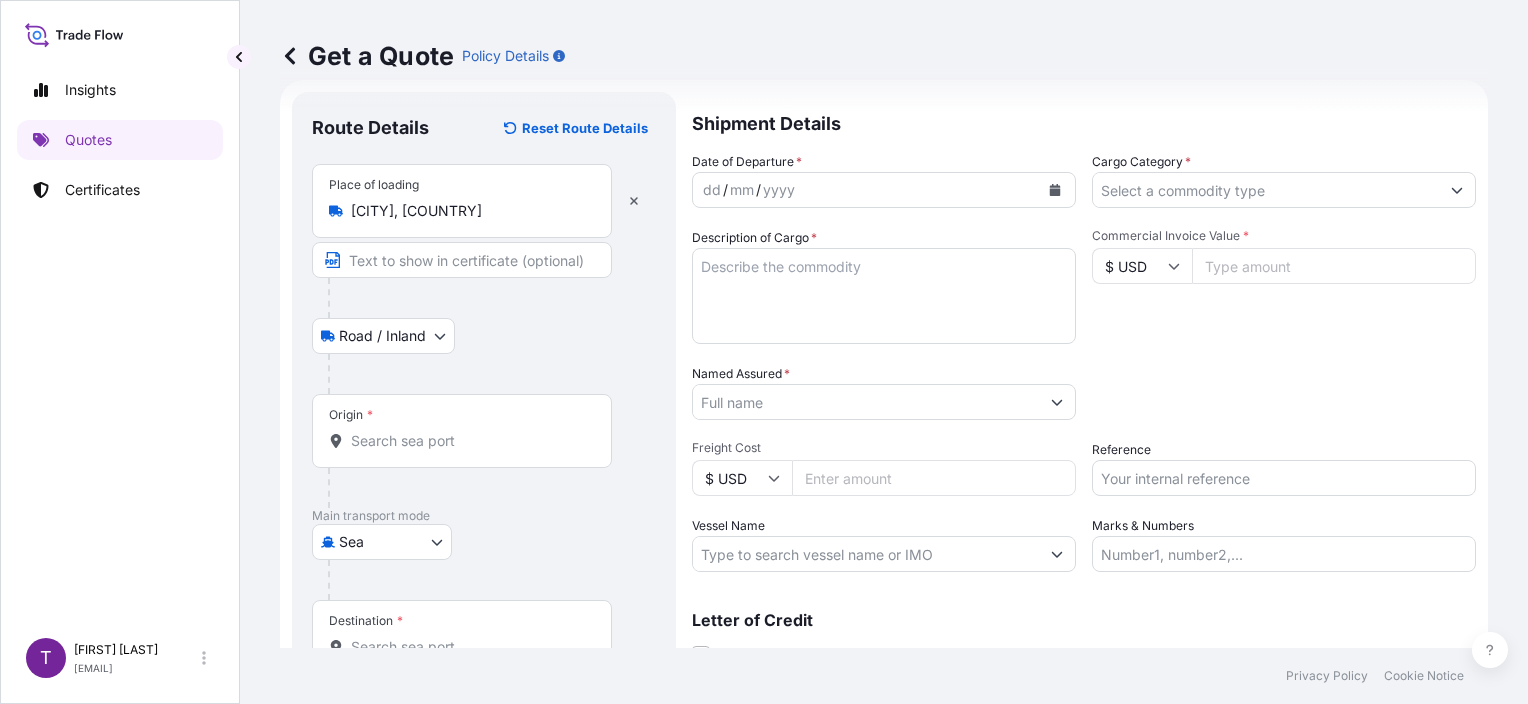 click on "[CITY], [COUNTRY]" at bounding box center (469, 211) 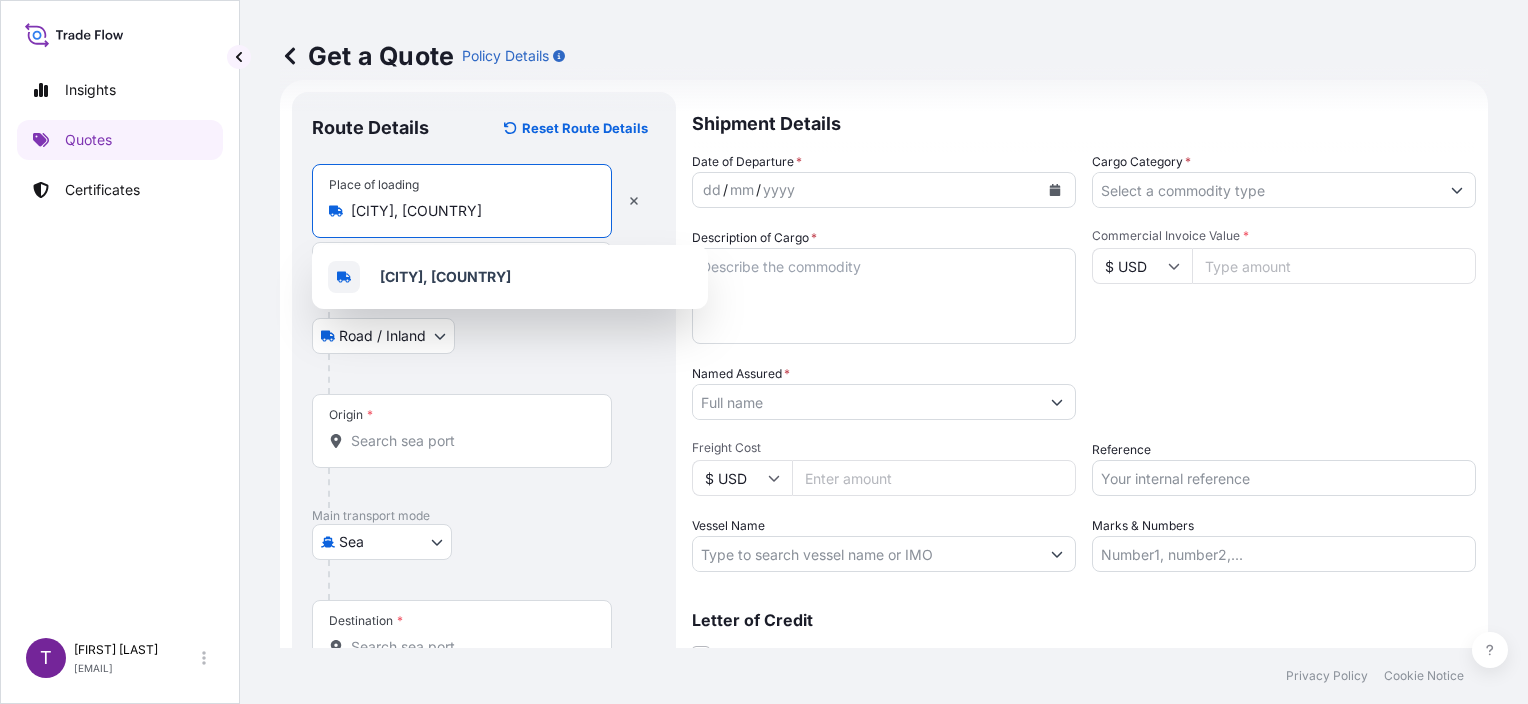paste on "[CITY]" 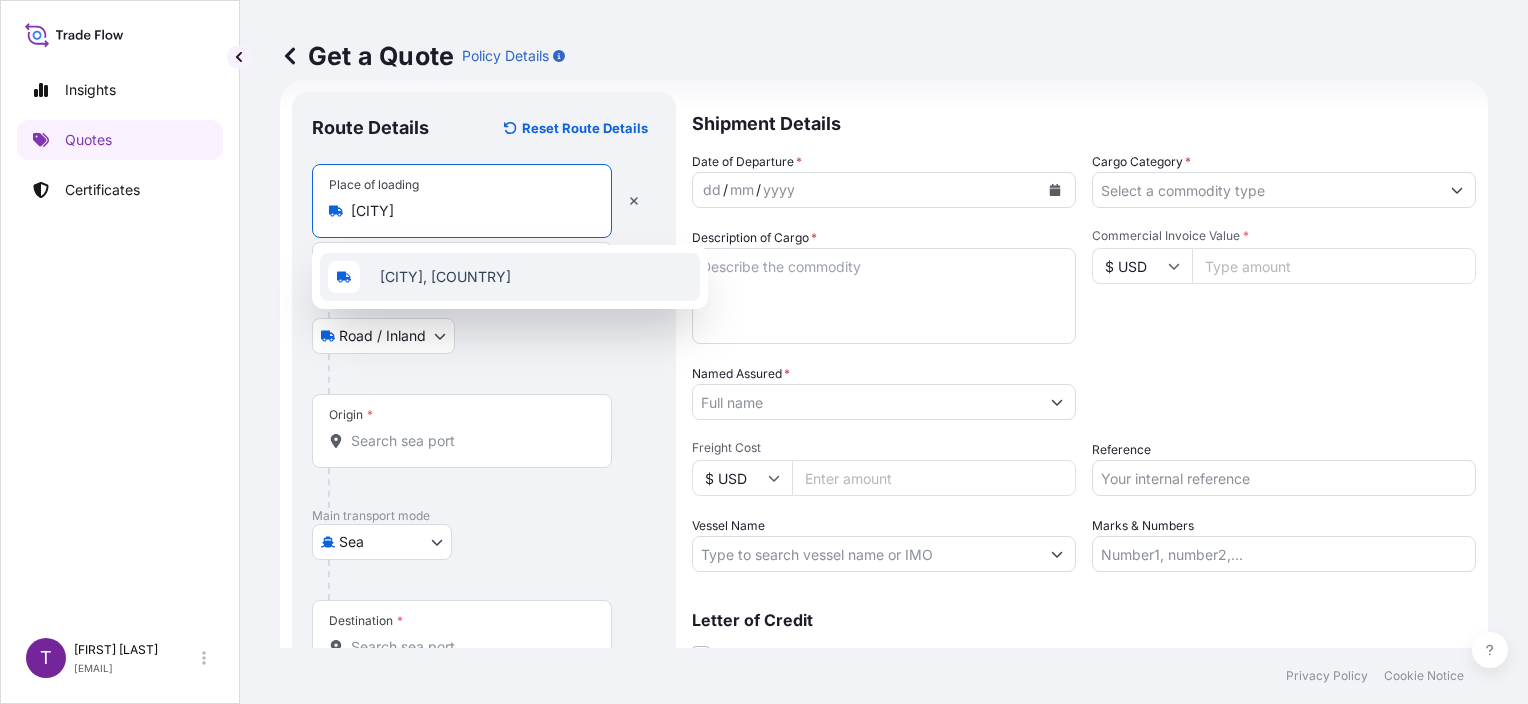 click on "[CITY], [COUNTRY]" at bounding box center [510, 277] 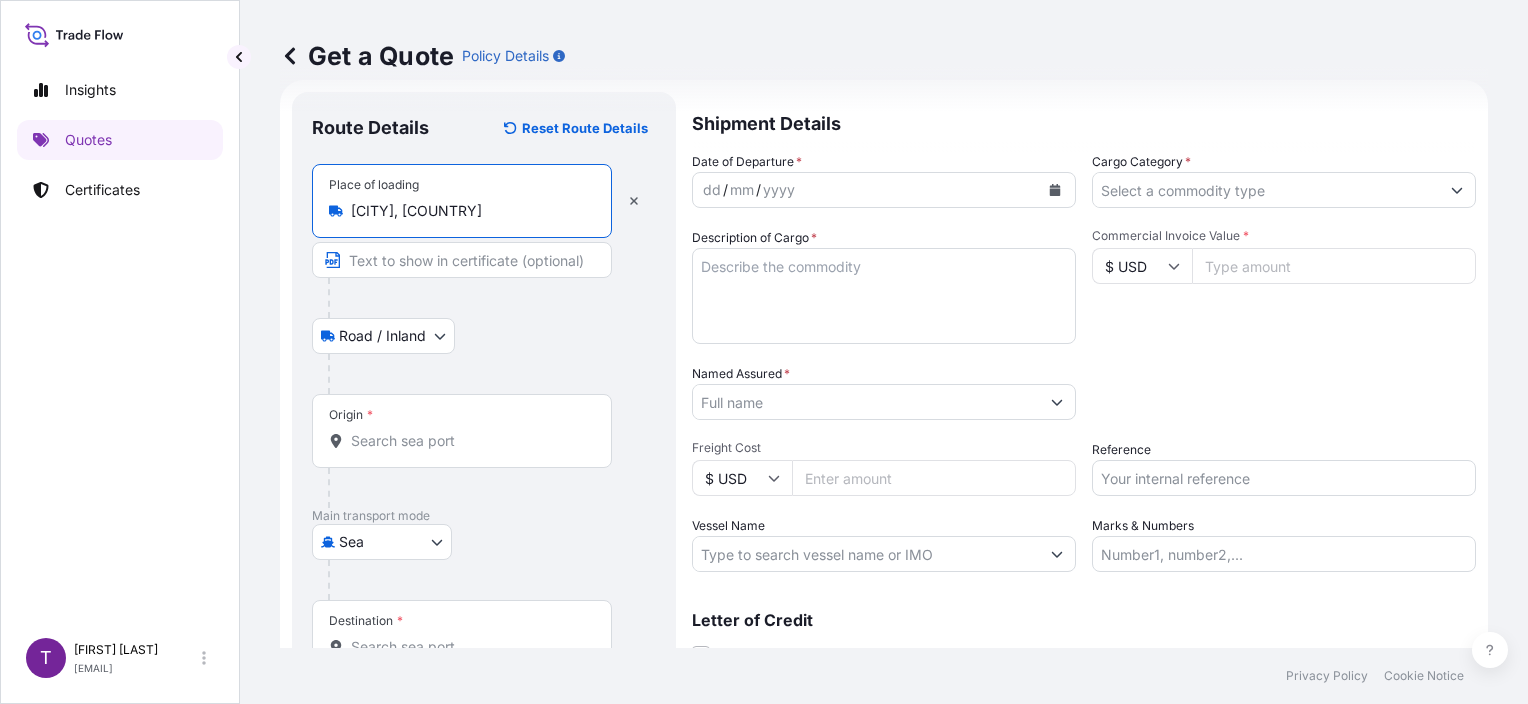 type on "[CITY], [COUNTRY]" 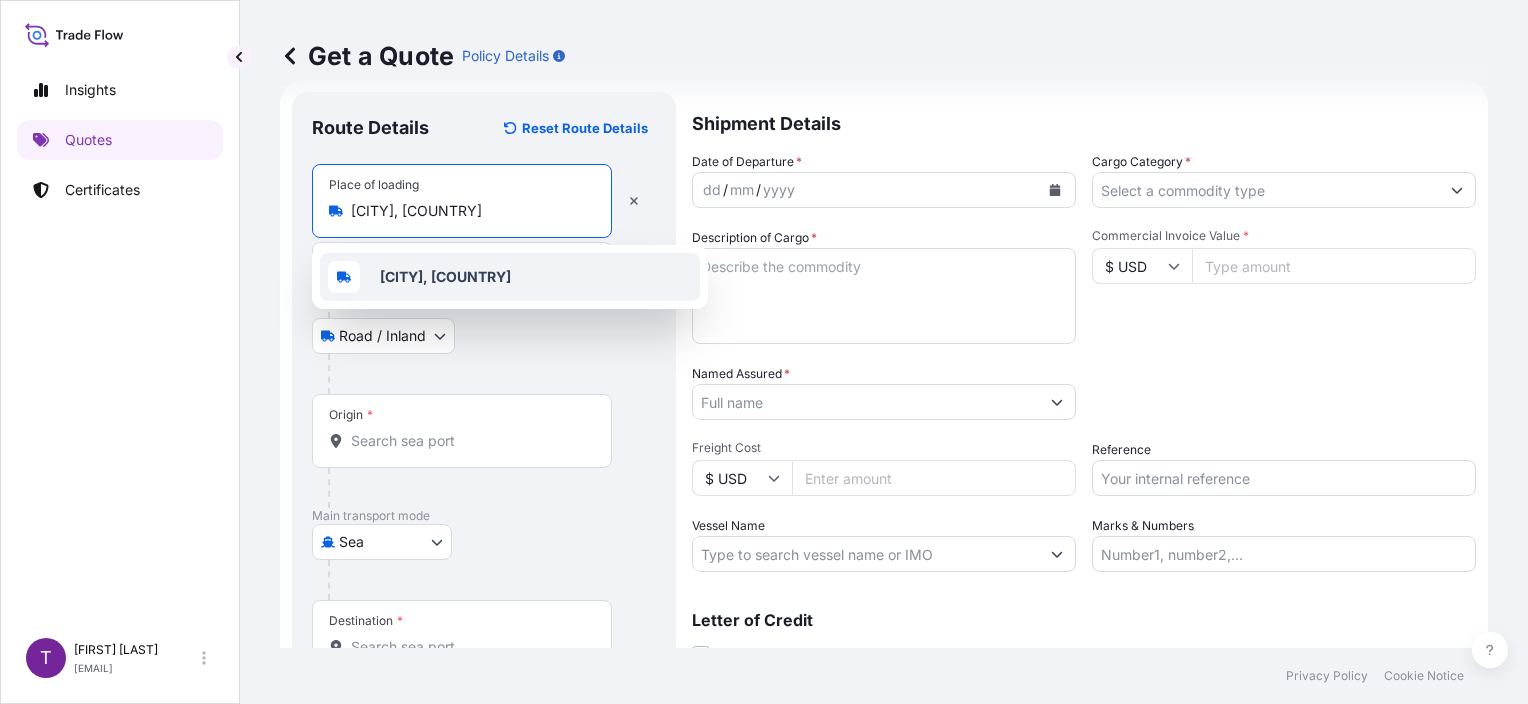 click on "[CITY], [COUNTRY]" at bounding box center [445, 276] 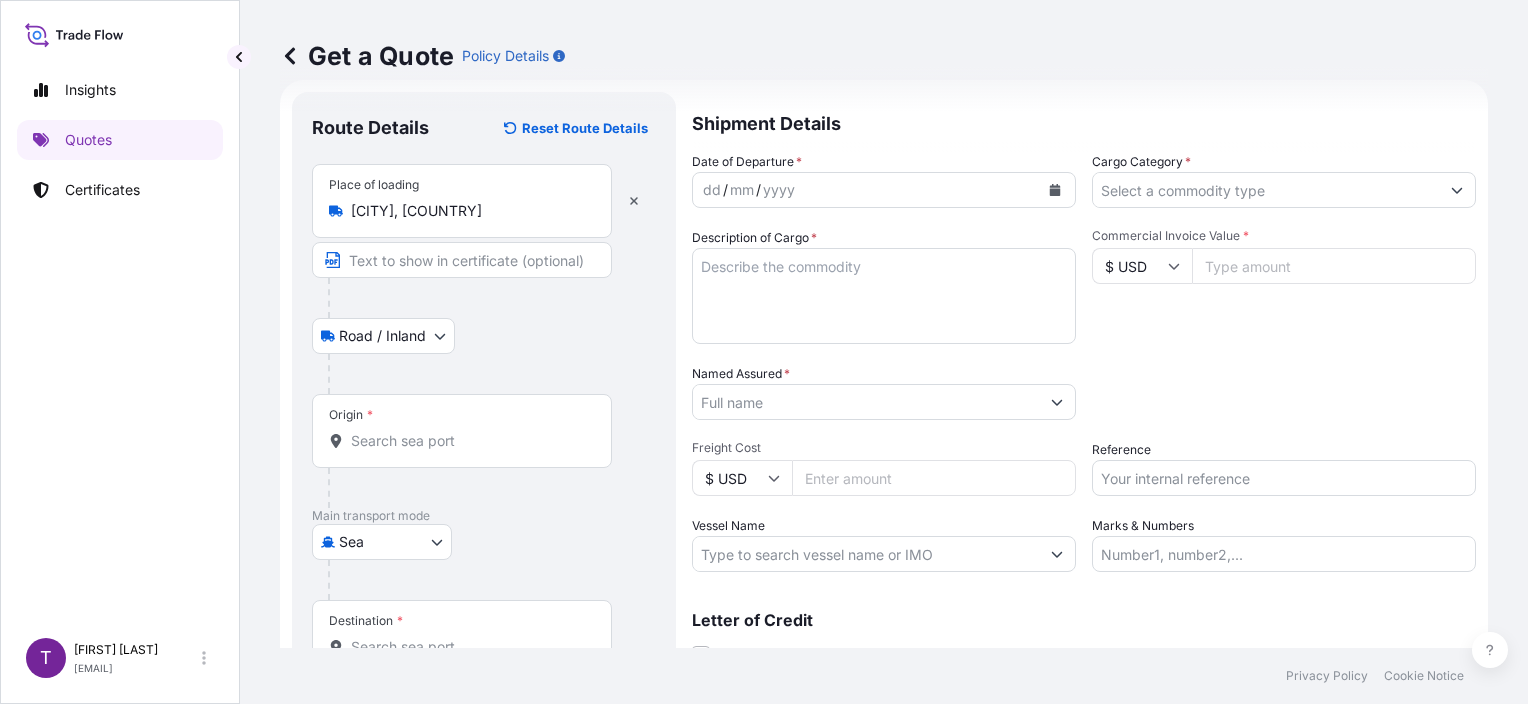 click on "Origin *" at bounding box center [469, 441] 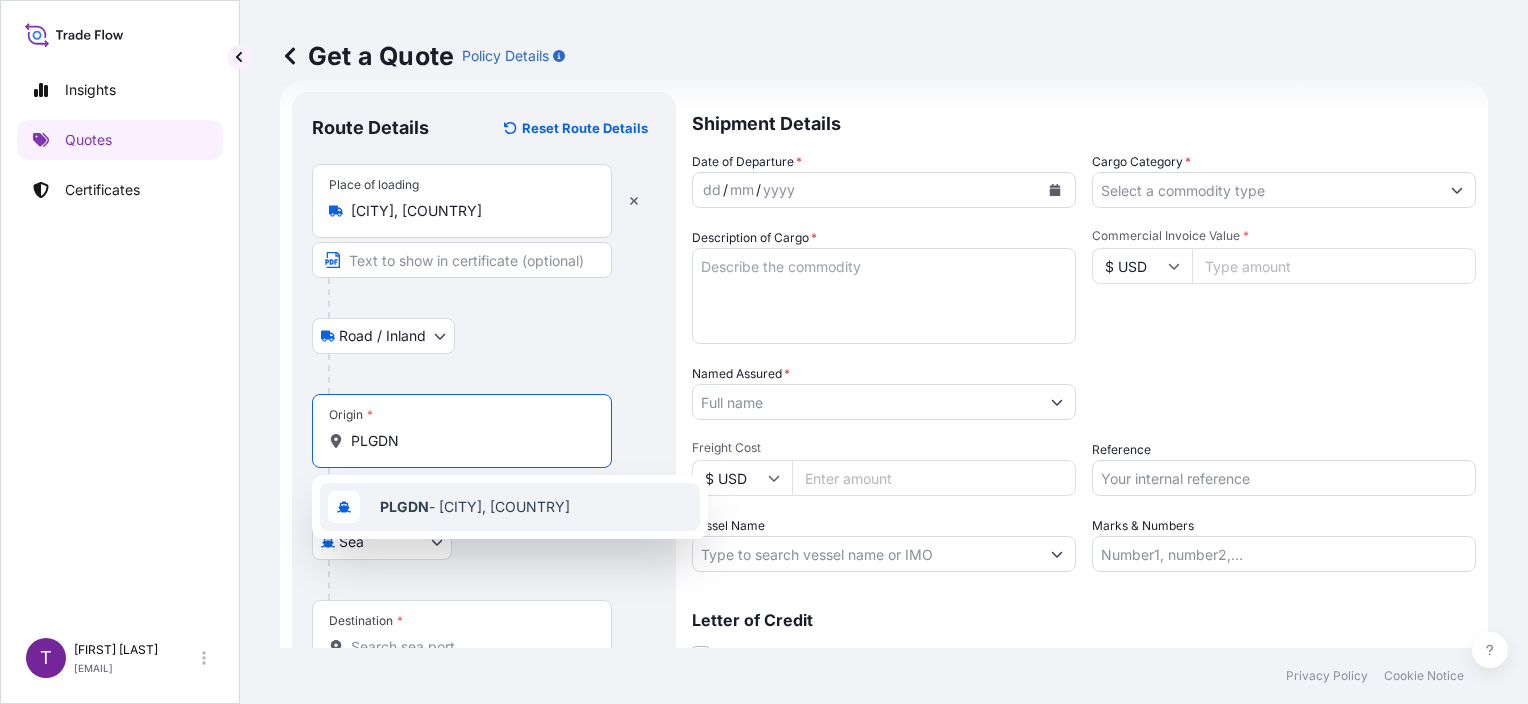 click on "PLGDN - [CITY], [COUNTRY]" at bounding box center (475, 507) 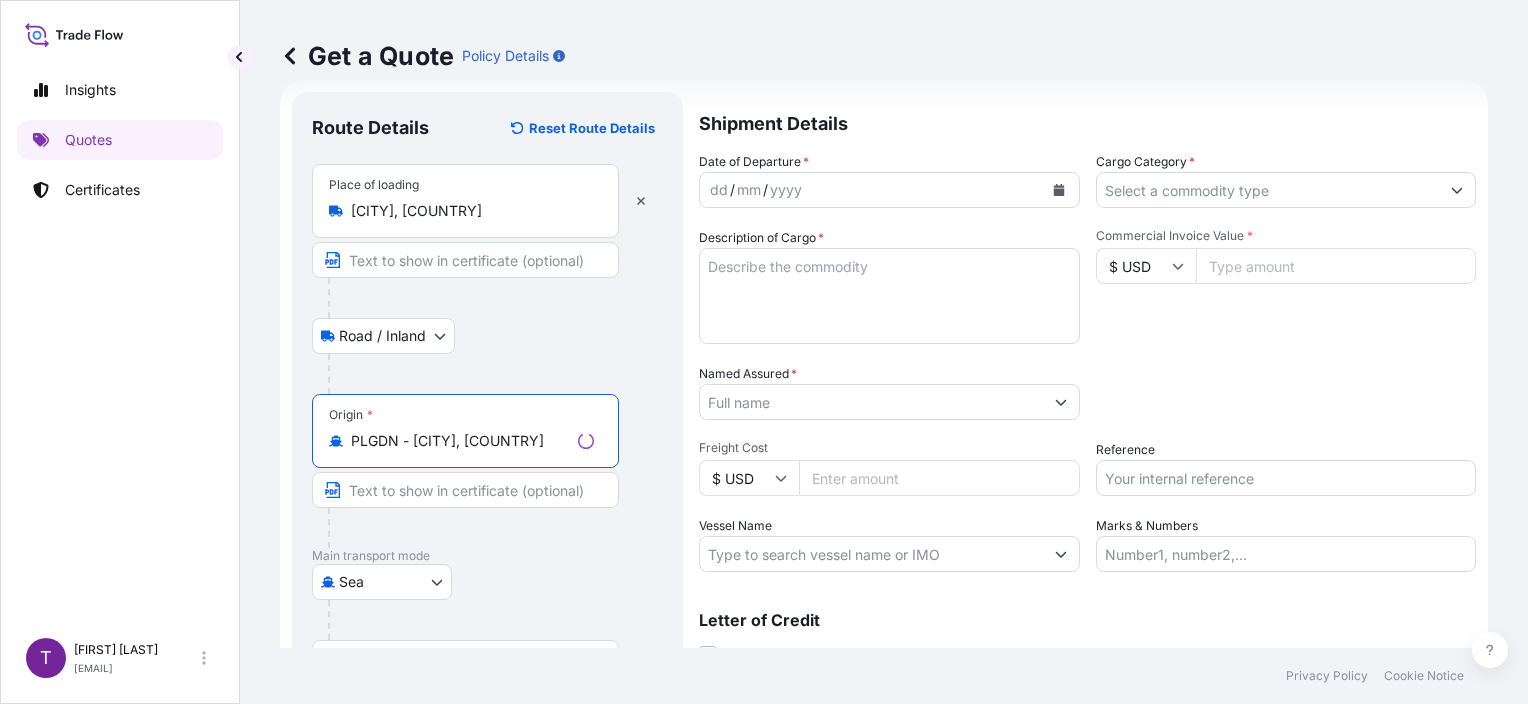 type on "PLGDN - [CITY], [COUNTRY]" 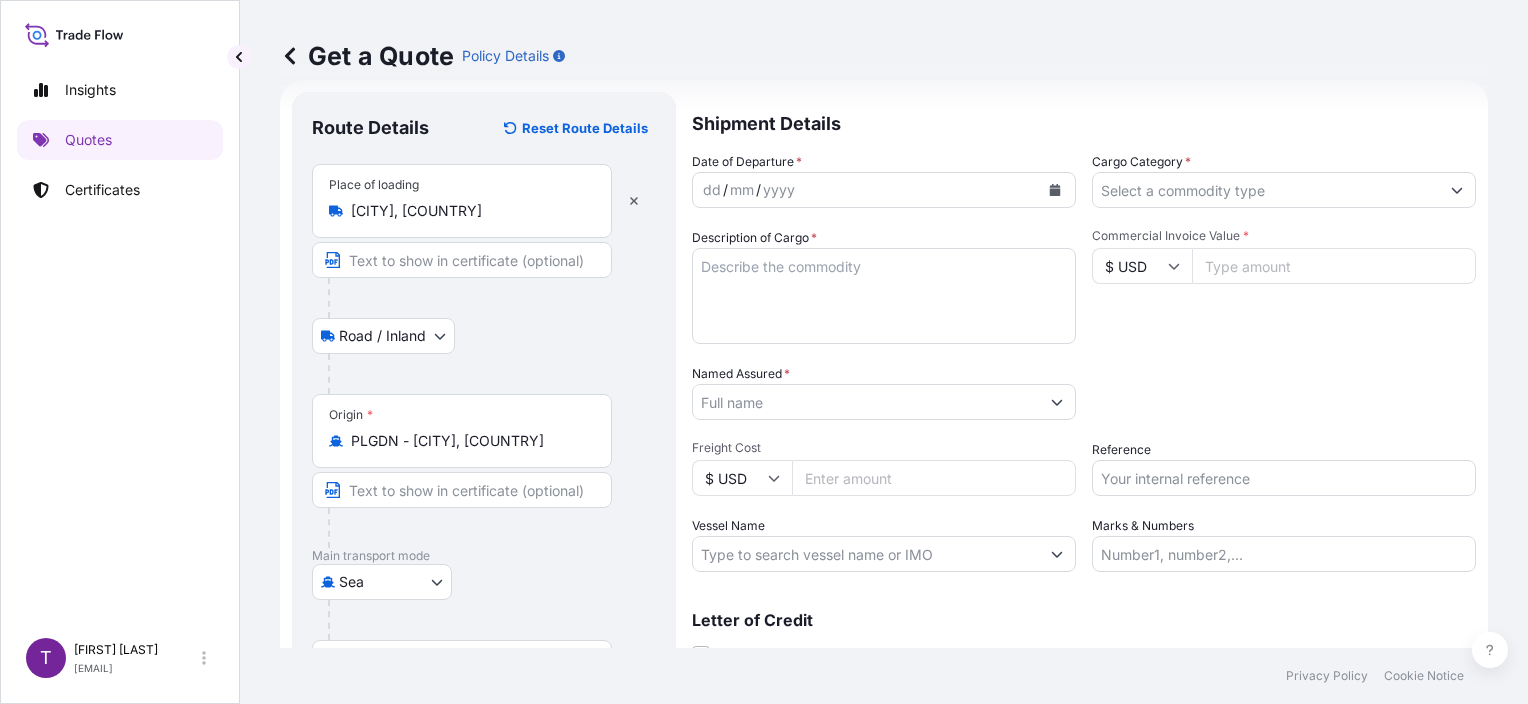 scroll, scrollTop: 200, scrollLeft: 0, axis: vertical 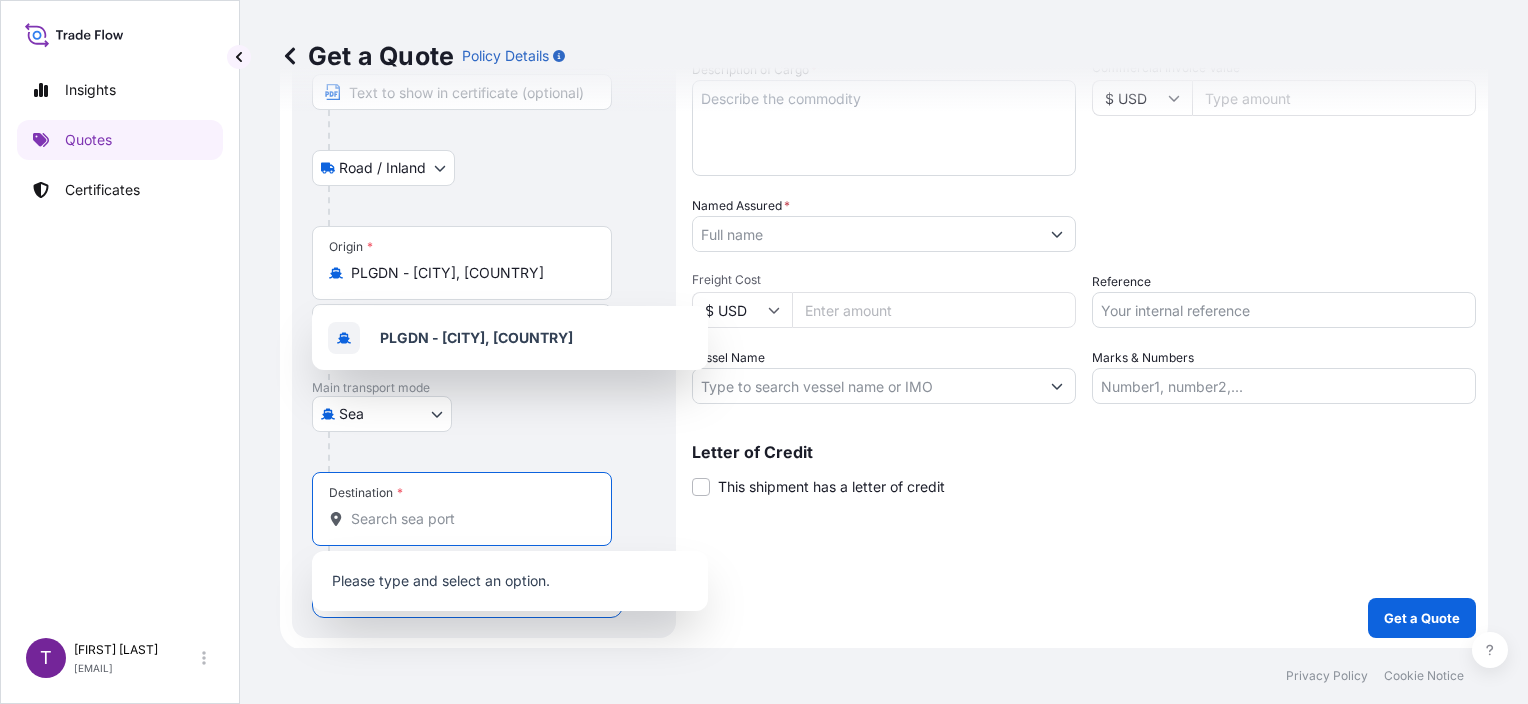 click on "Destination *" at bounding box center (469, 519) 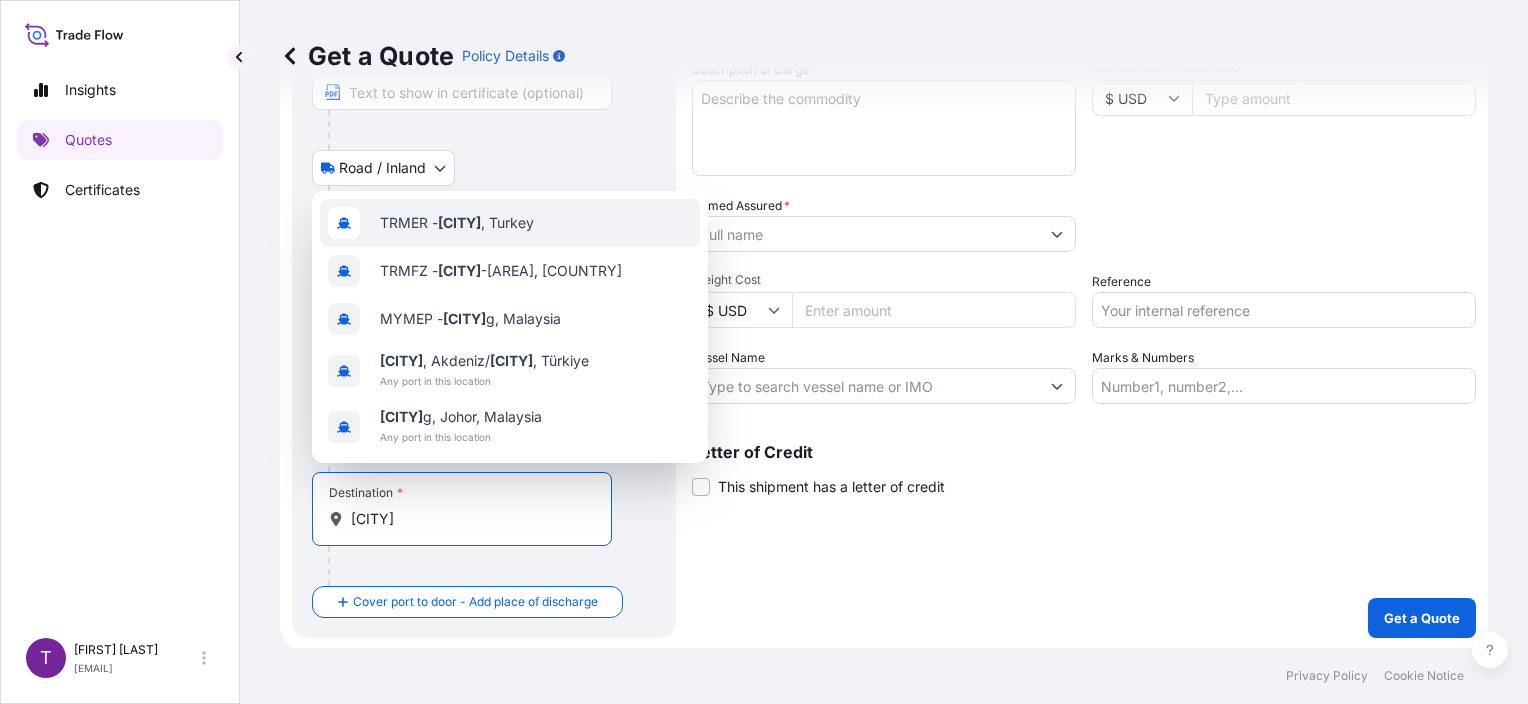 click on "TRMER - [CITY], [COUNTRY]" at bounding box center (457, 223) 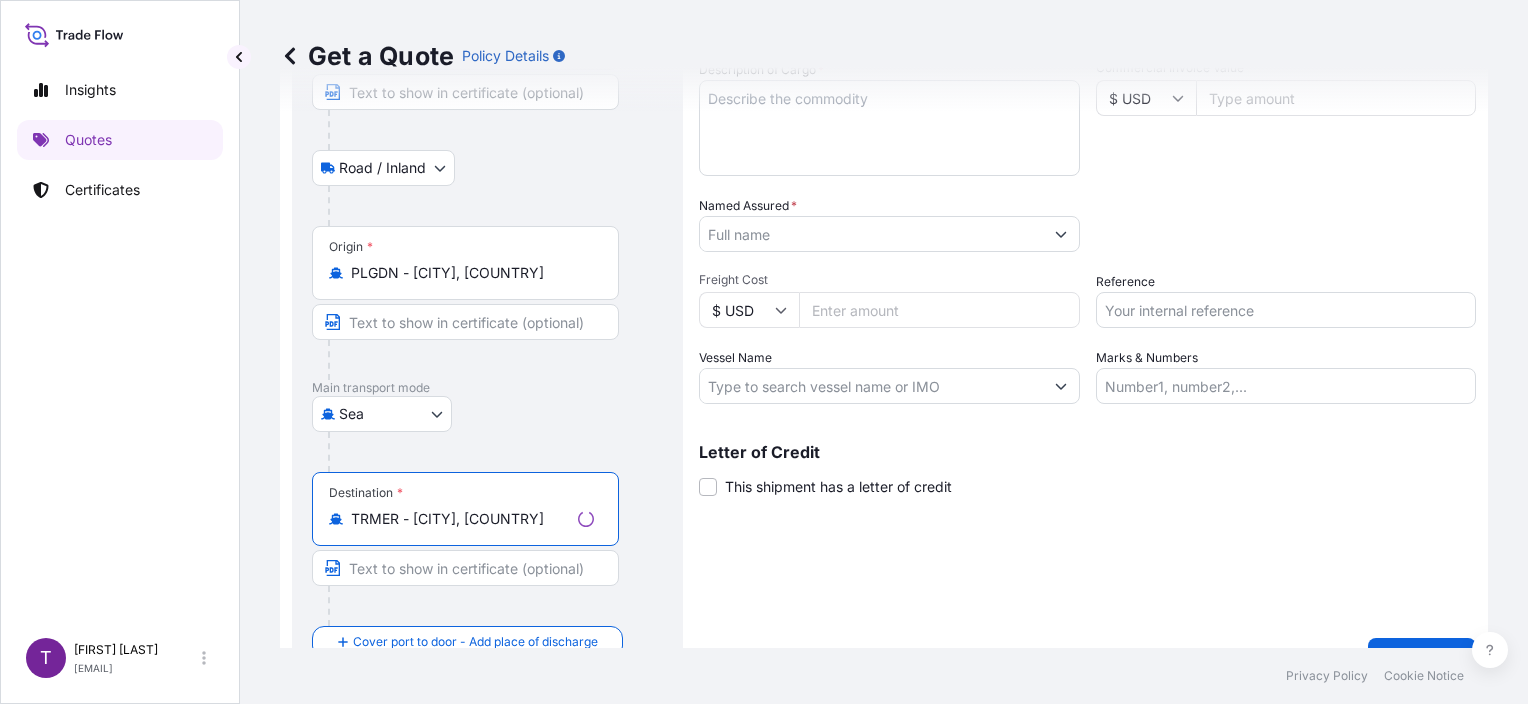 scroll, scrollTop: 0, scrollLeft: 0, axis: both 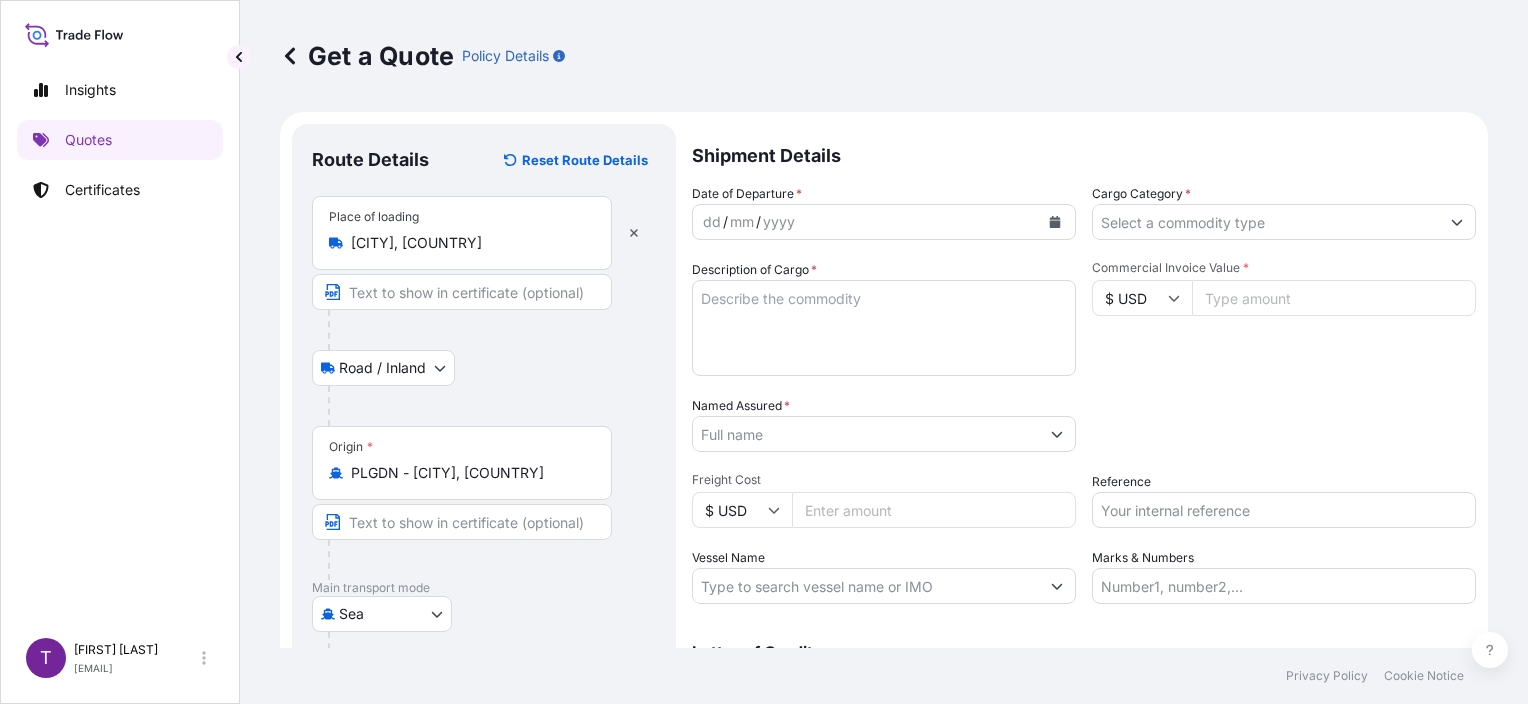 type on "TRMER - [CITY], [COUNTRY]" 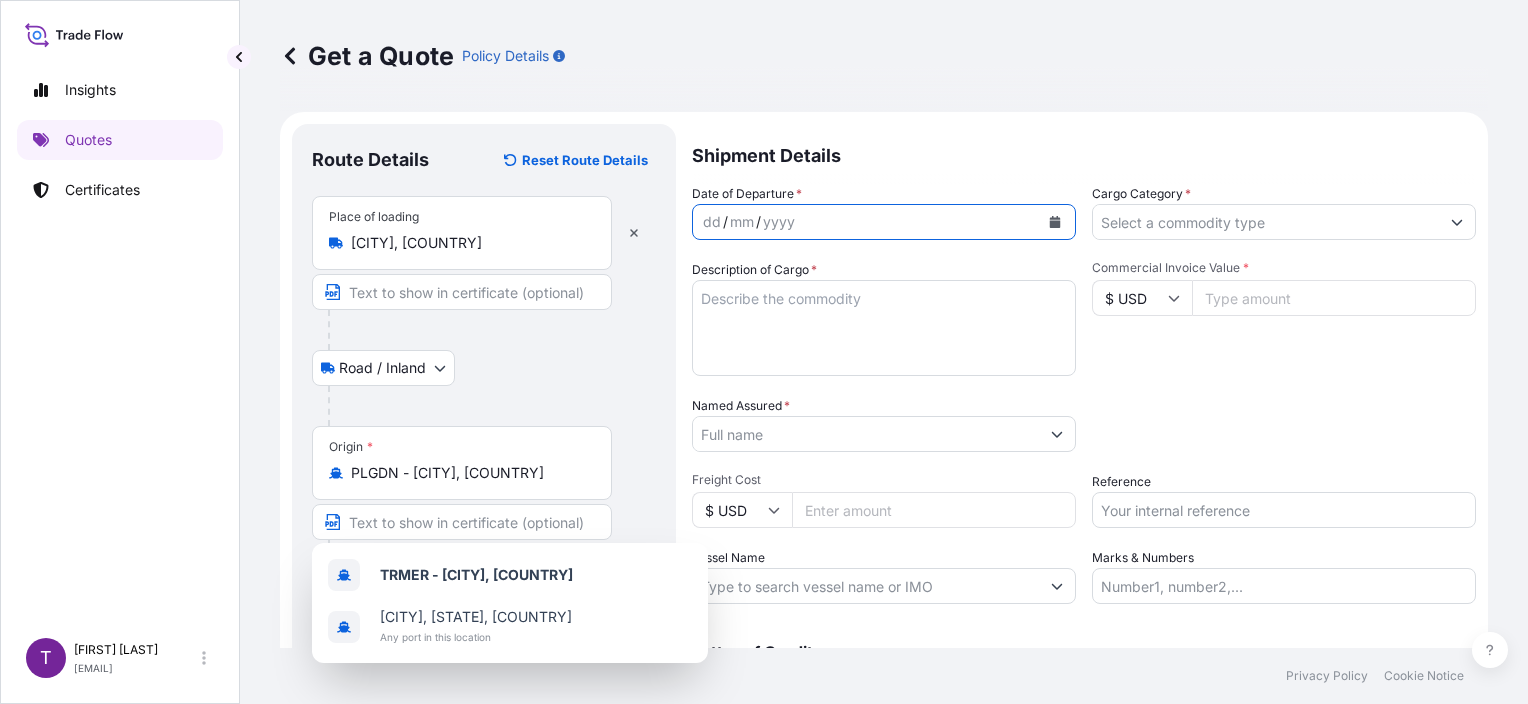click on "dd / mm / yyyy" at bounding box center [884, 222] 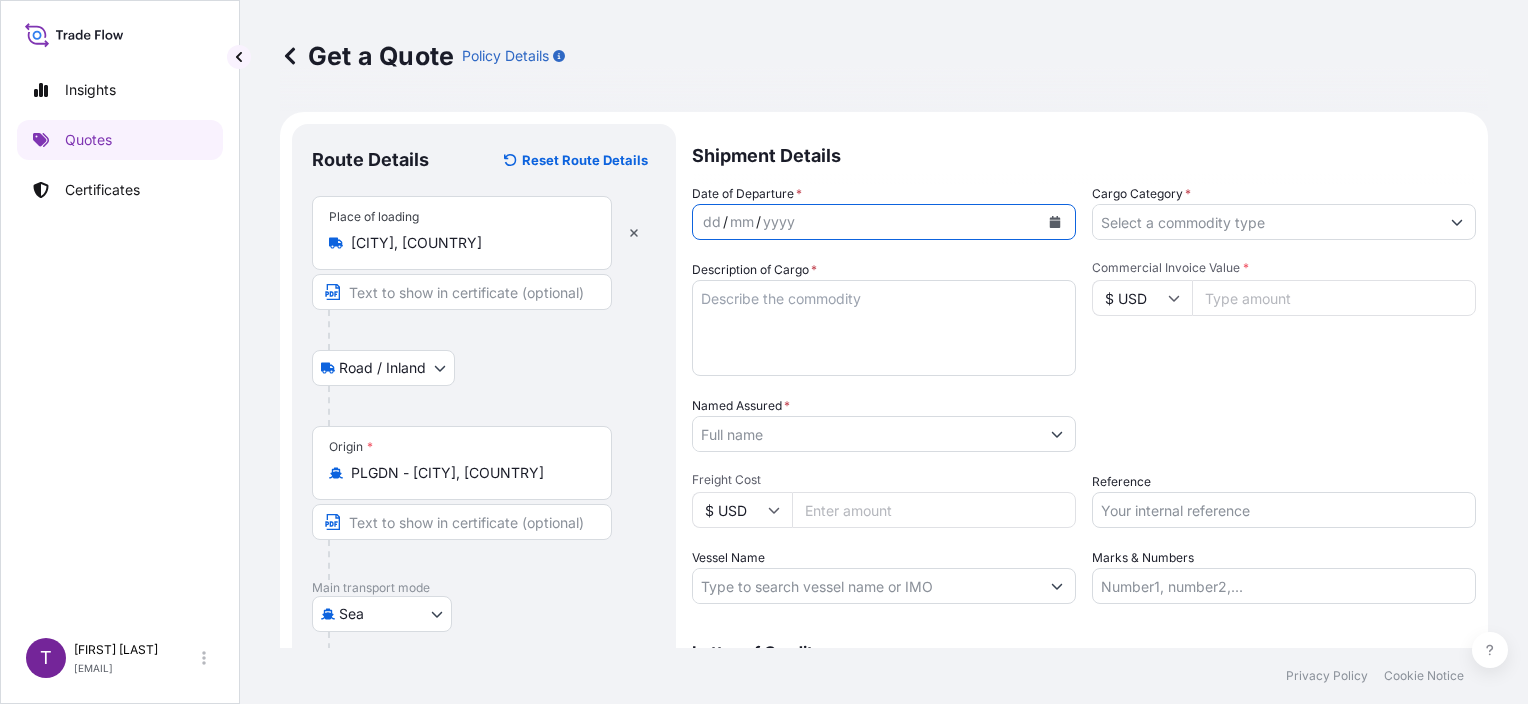 click 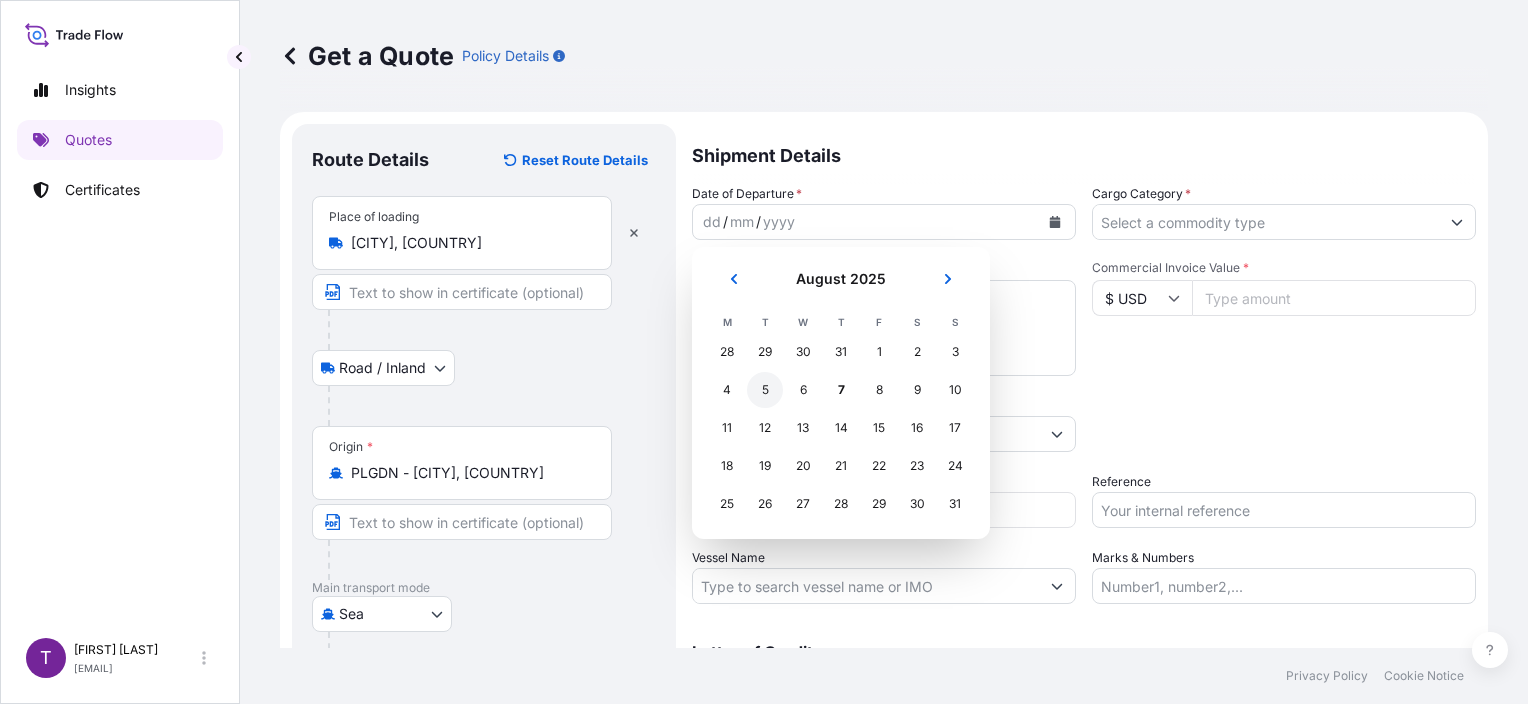 click on "5" at bounding box center (765, 390) 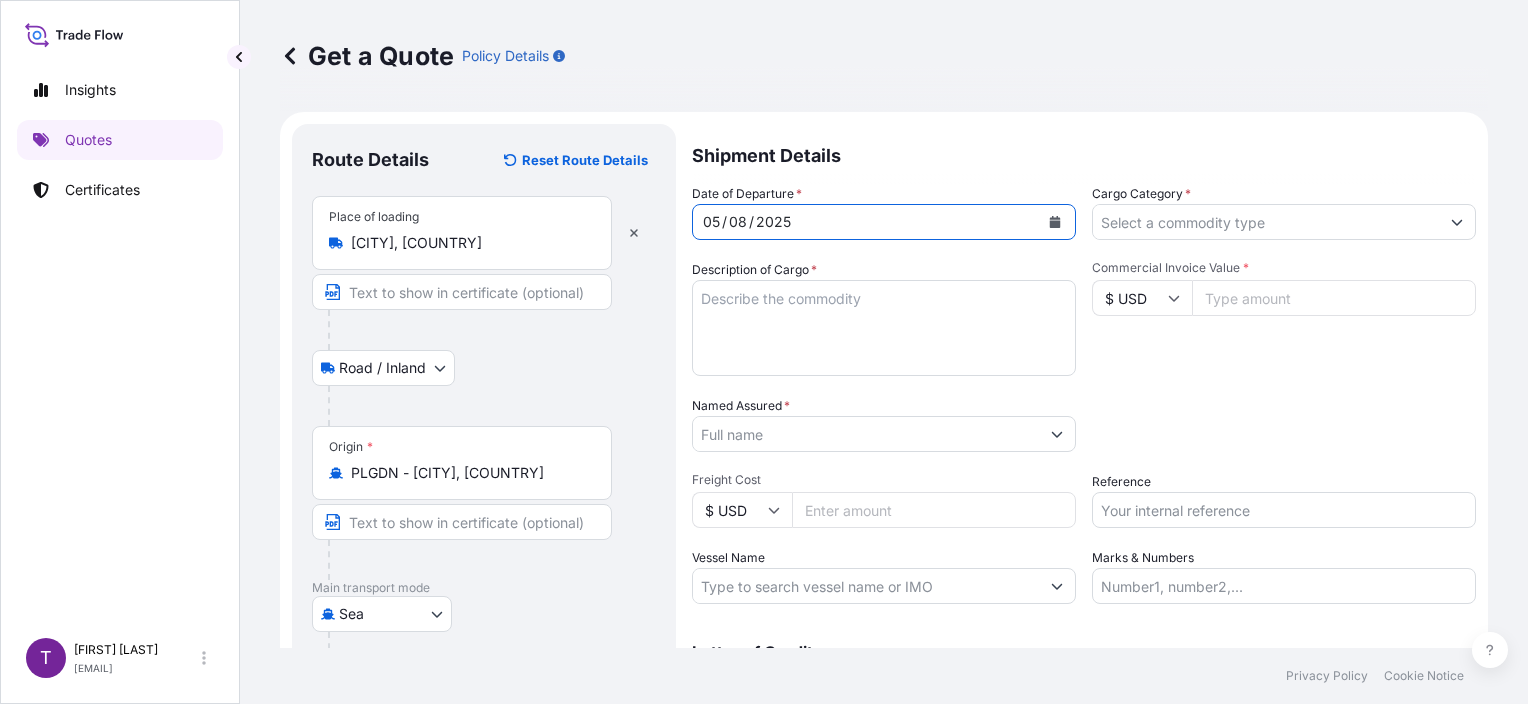 click on "Cargo Category *" at bounding box center [1266, 222] 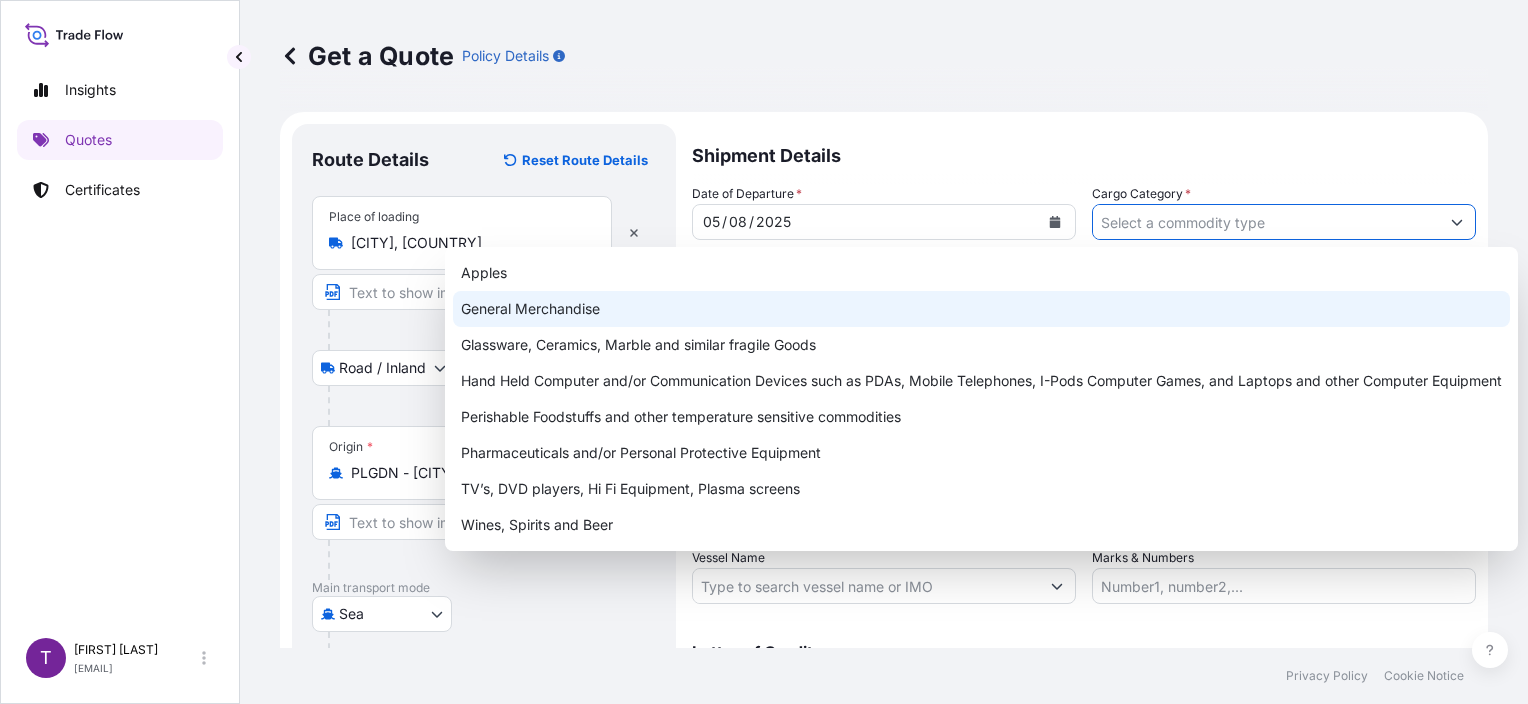 click on "General Merchandise" at bounding box center [981, 309] 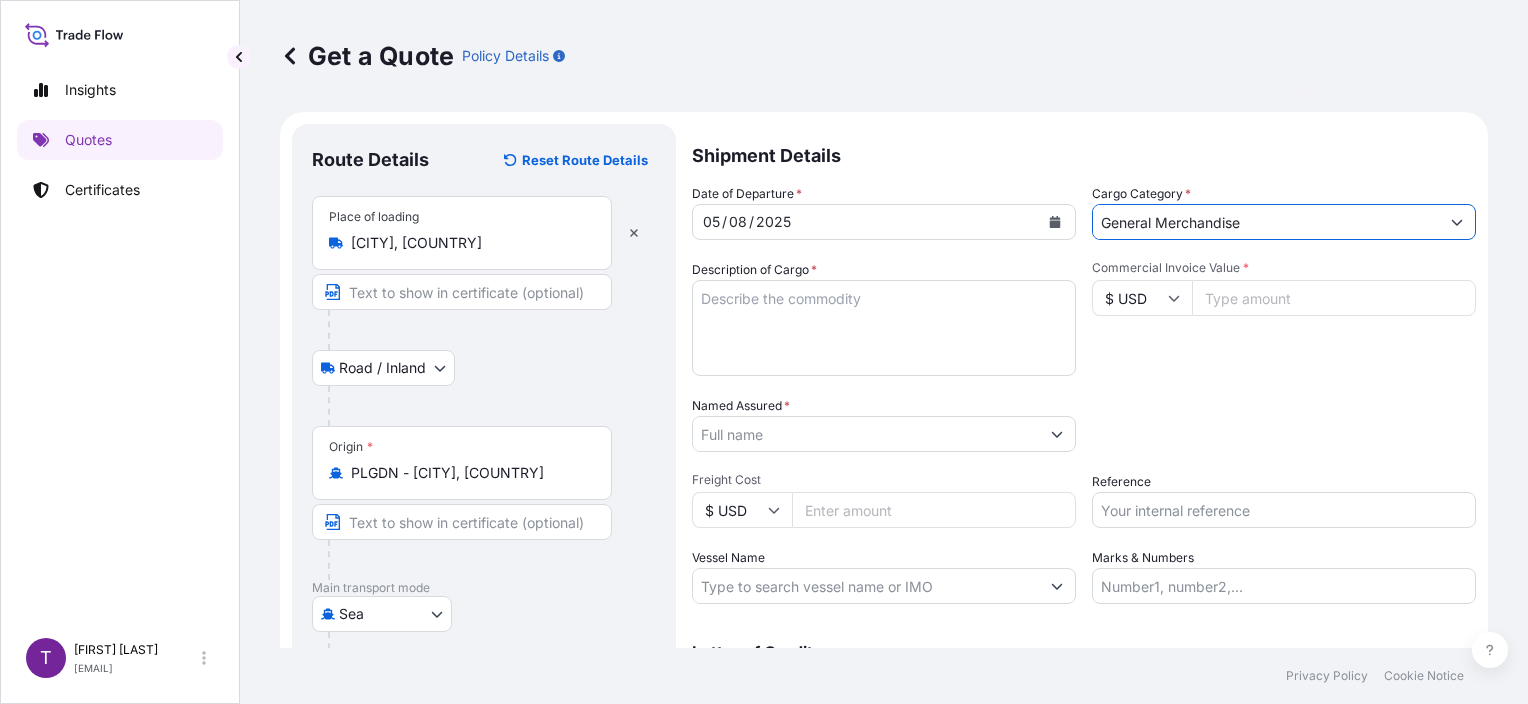 click on "General Merchandise" at bounding box center [1266, 222] 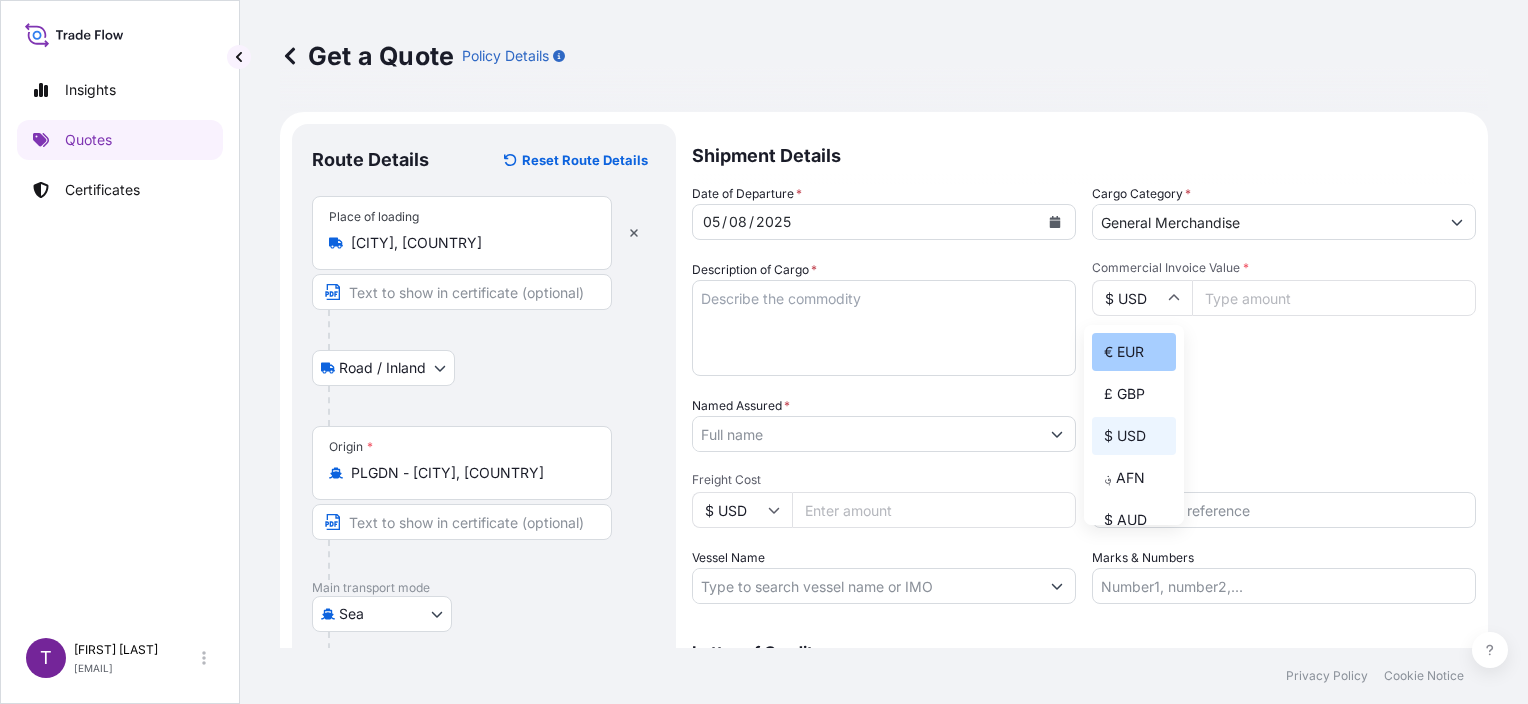 click on "€ EUR" at bounding box center (1134, 352) 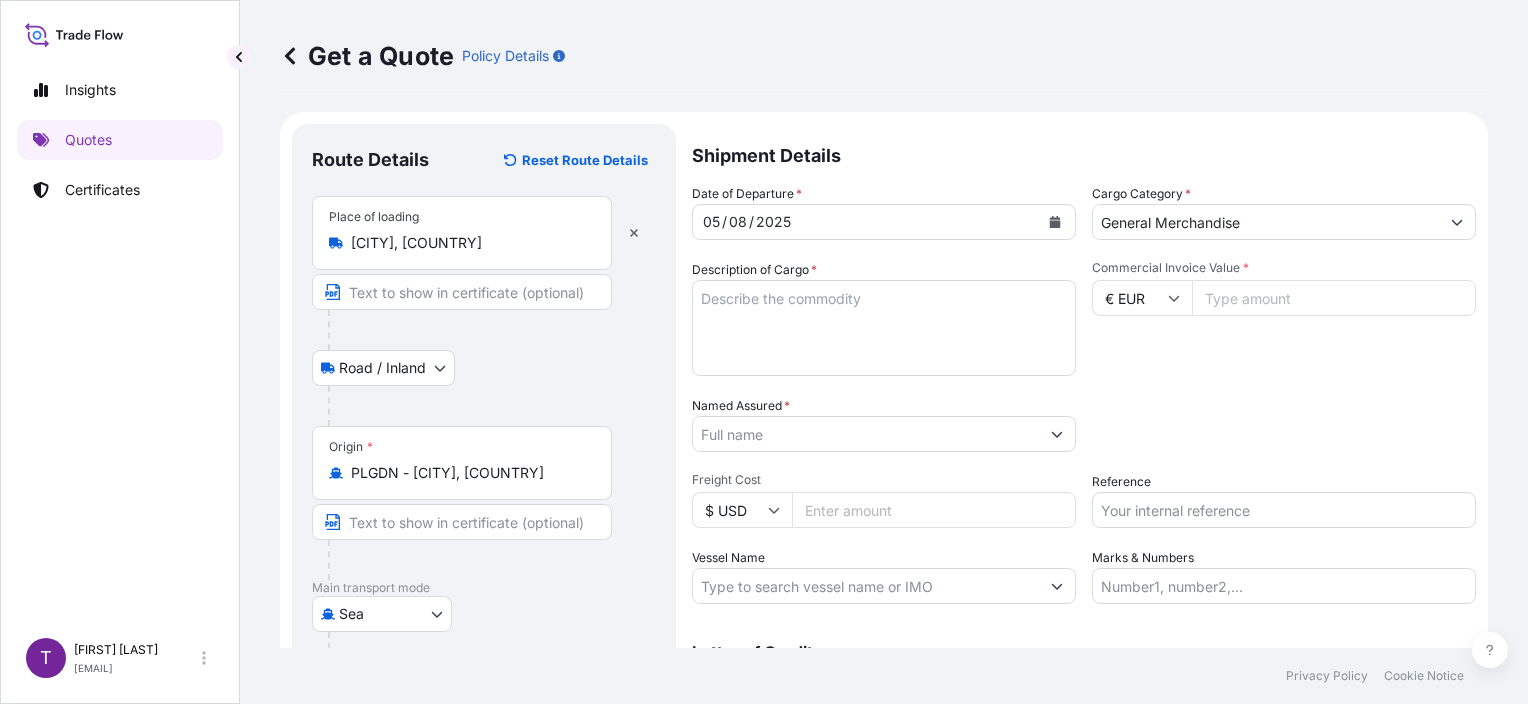 click on "Commercial Invoice Value   *" at bounding box center [1334, 298] 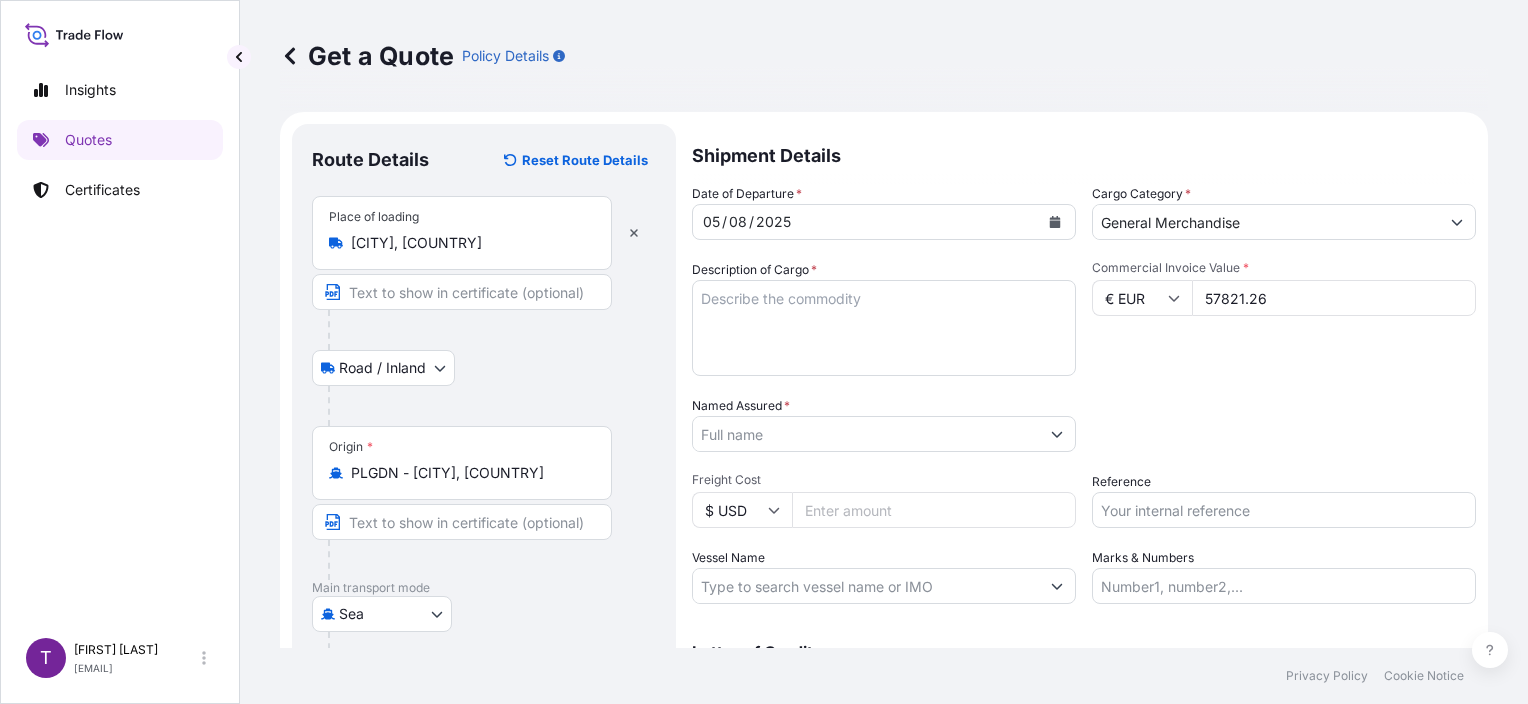 type on "57821.26" 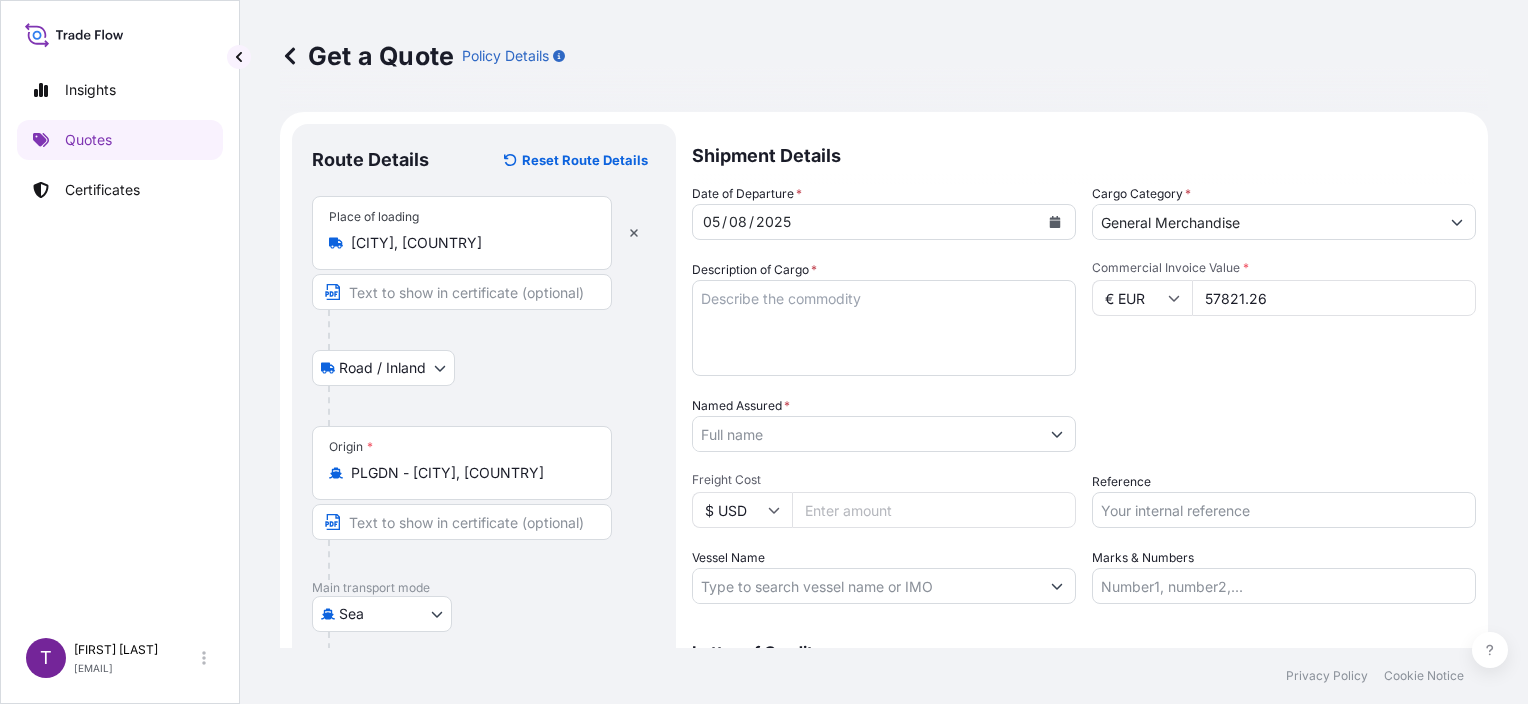 click on "Description of Cargo *" at bounding box center (884, 328) 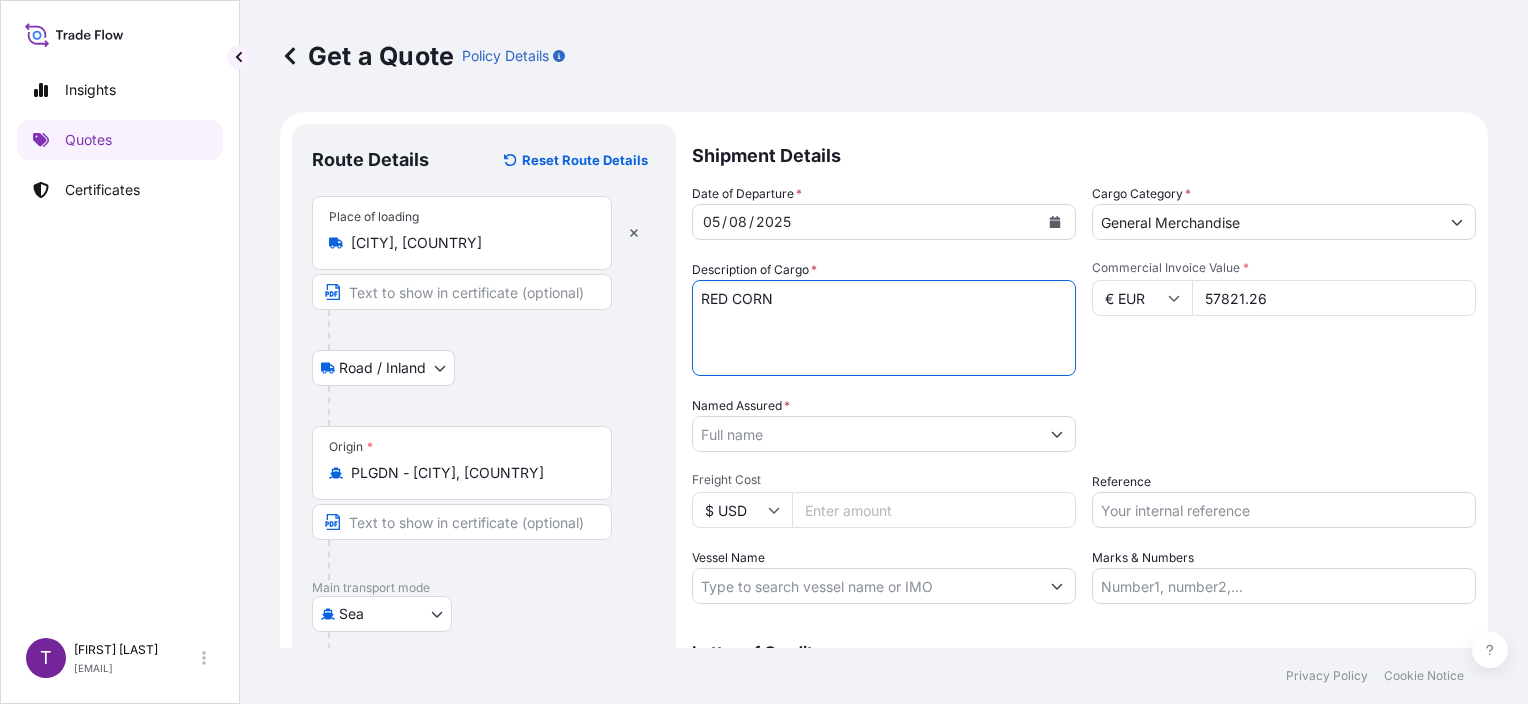paste on "NET WEIGHT: 136050 KG
GROSS WEIGHT: 136780 KG" 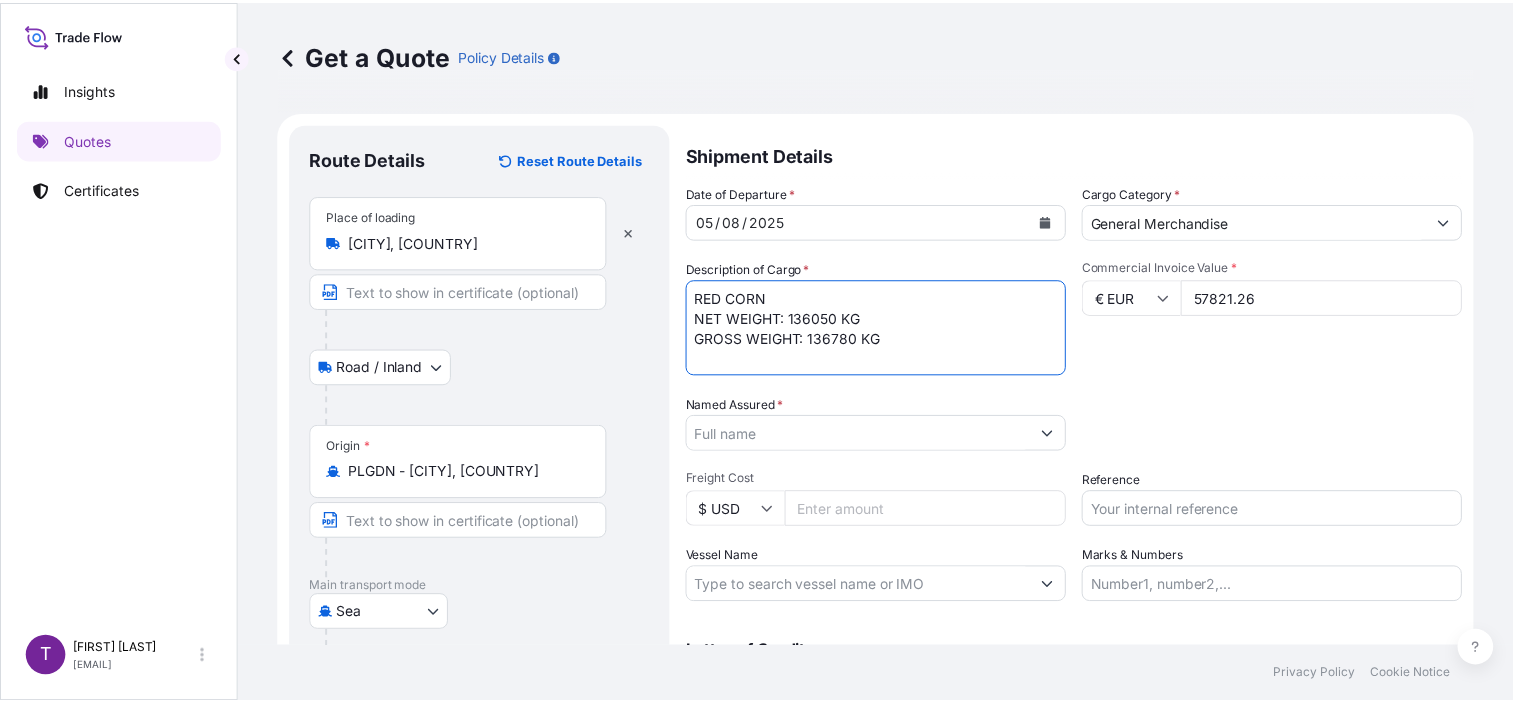 scroll, scrollTop: 100, scrollLeft: 0, axis: vertical 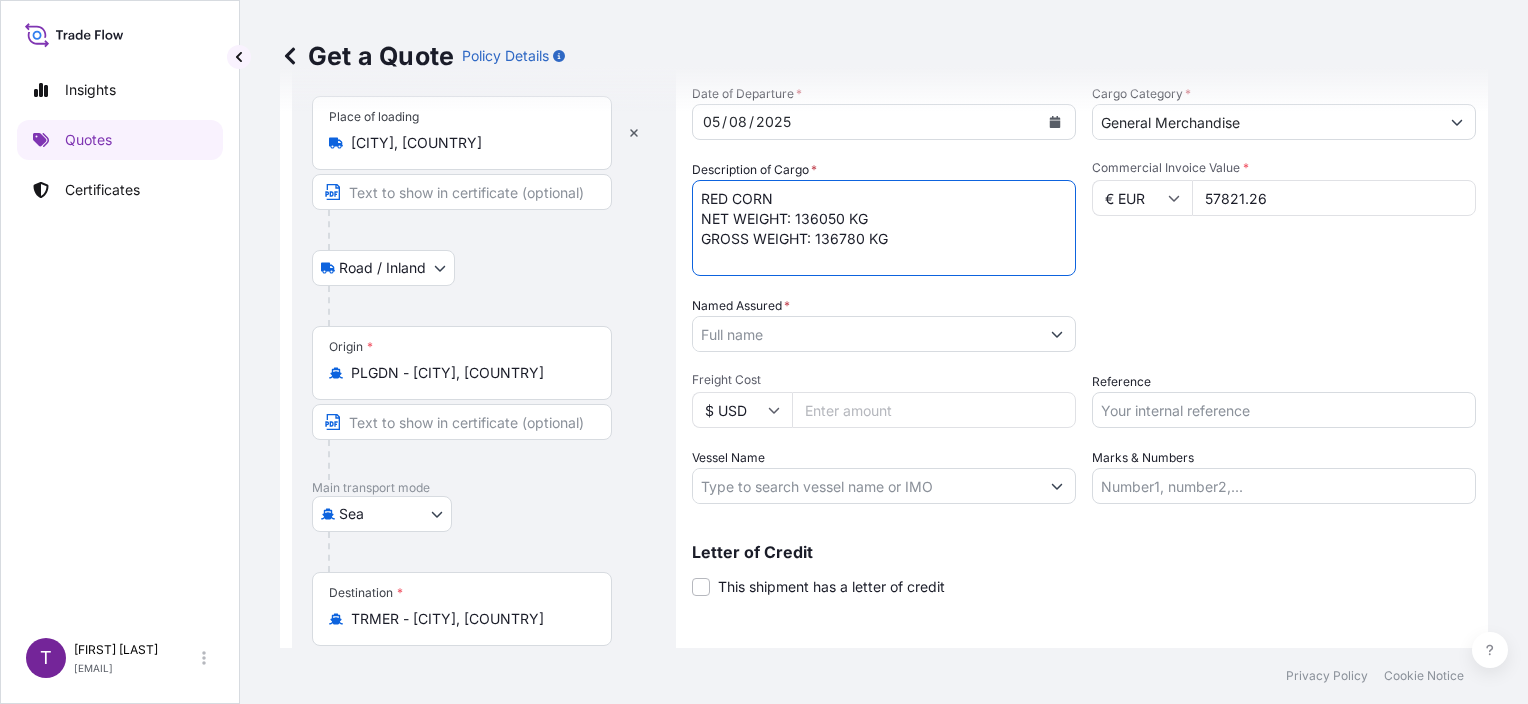 type on "RED CORN
NET WEIGHT: 136050 KG
GROSS WEIGHT: 136780 KG" 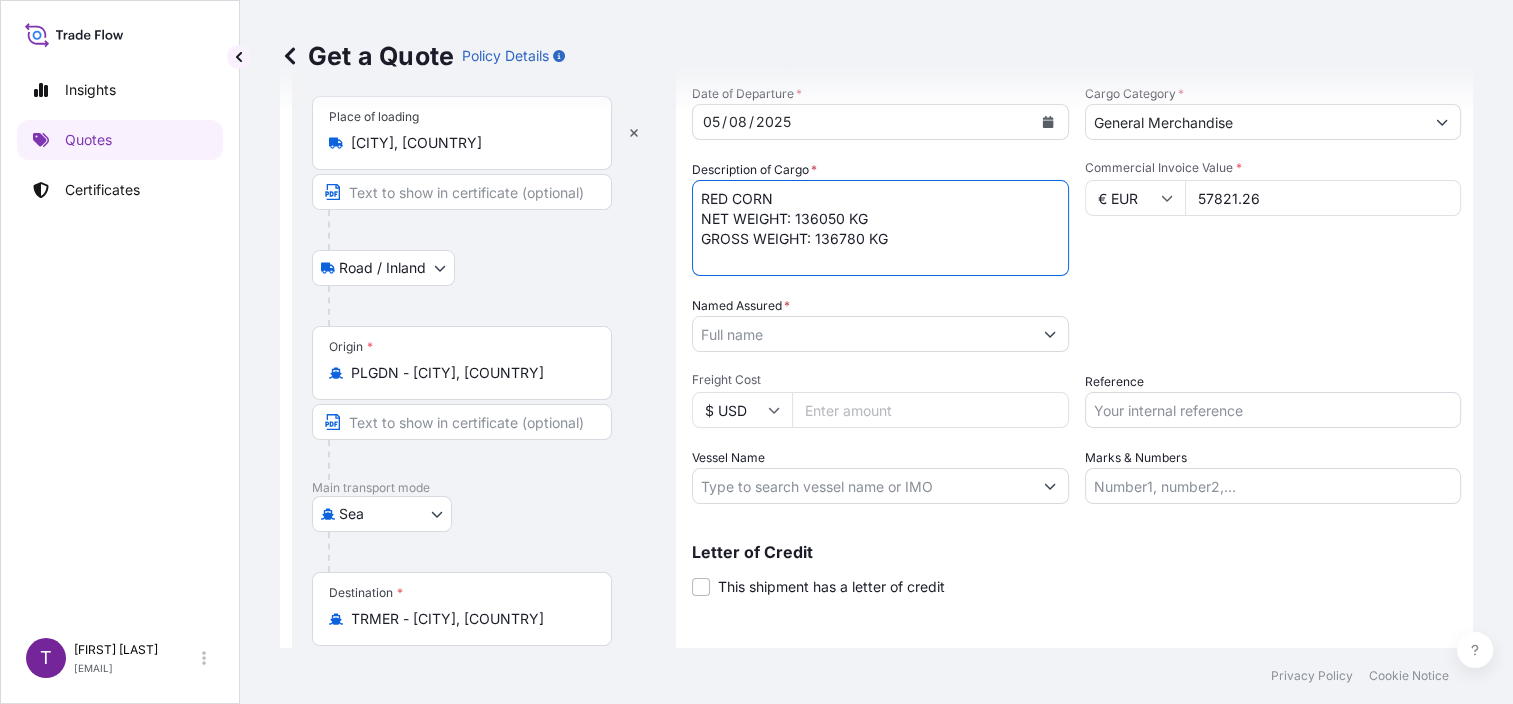 click on "Named Assured *" at bounding box center [862, 334] 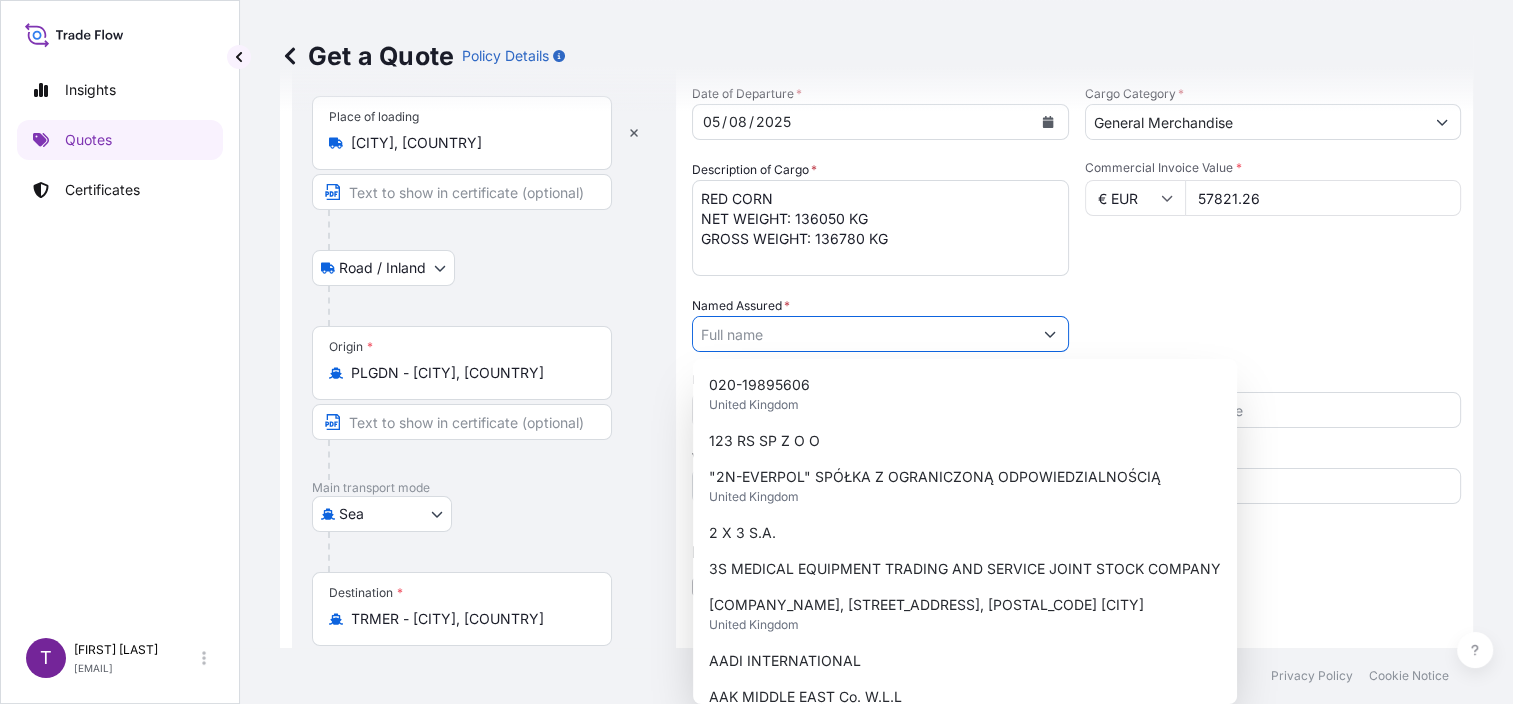 paste on "LOYAL INTERNATIONAL GIDA SANAYI VE TICARET LIMITED SIRKETI" 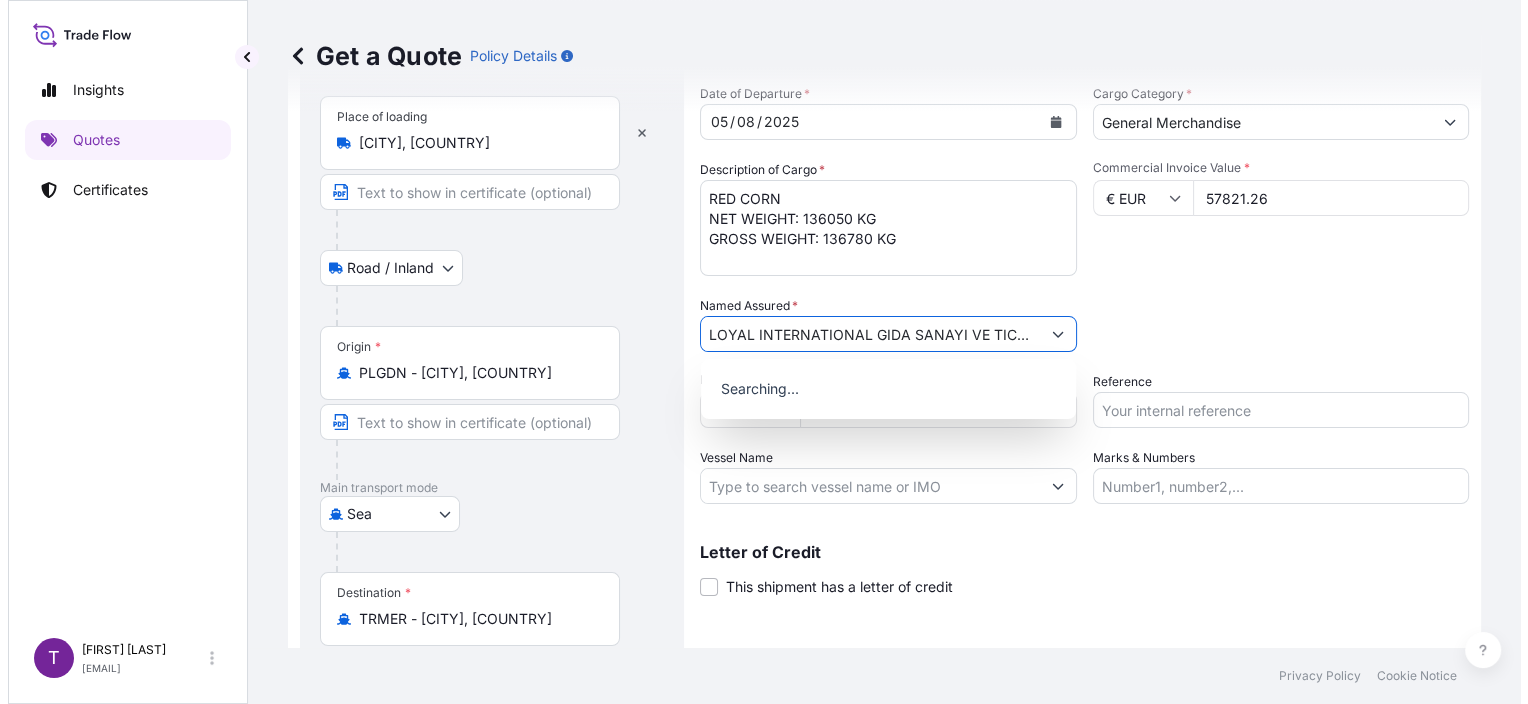 scroll, scrollTop: 0, scrollLeft: 128, axis: horizontal 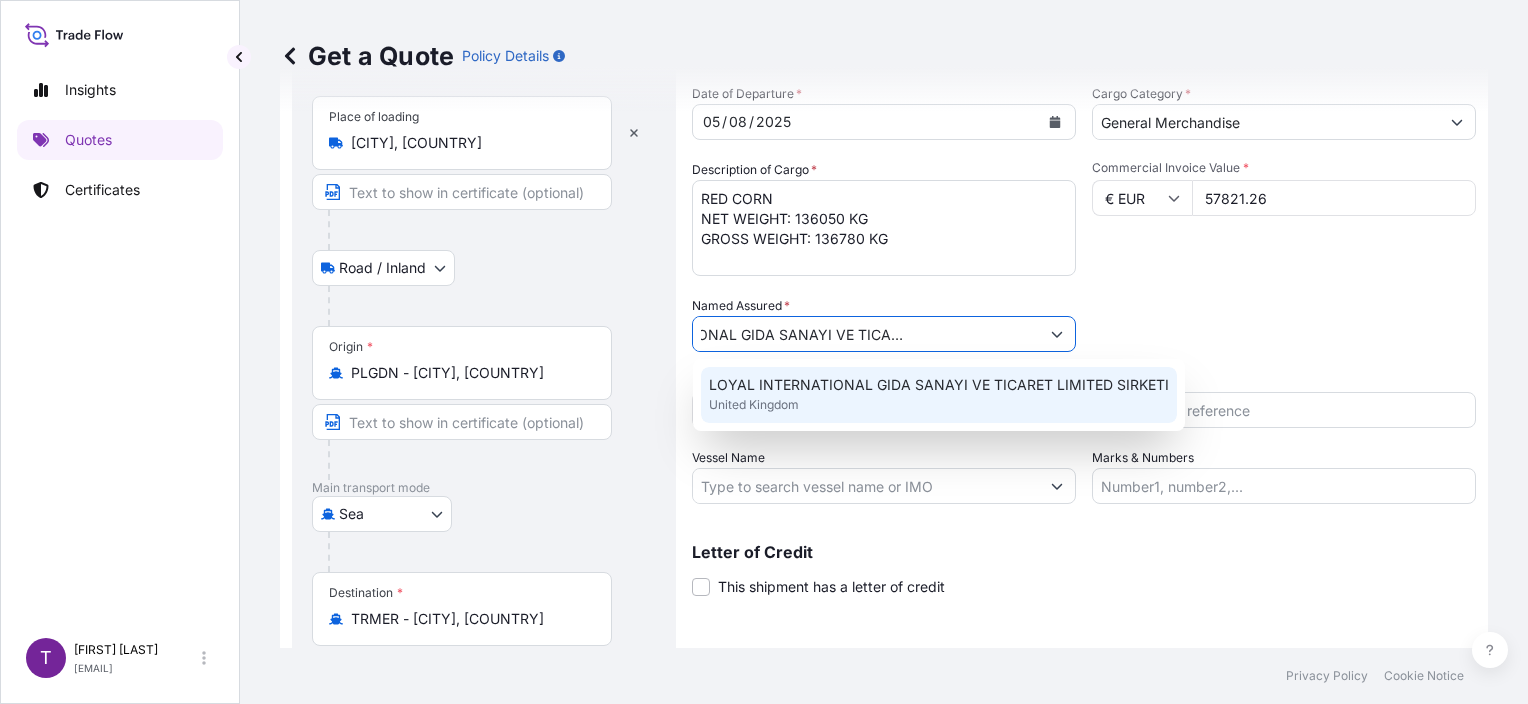 click on "LOYAL INTERNATIONAL GIDA SANAYI VE TICARET LIMITED SIRKETI" at bounding box center [939, 385] 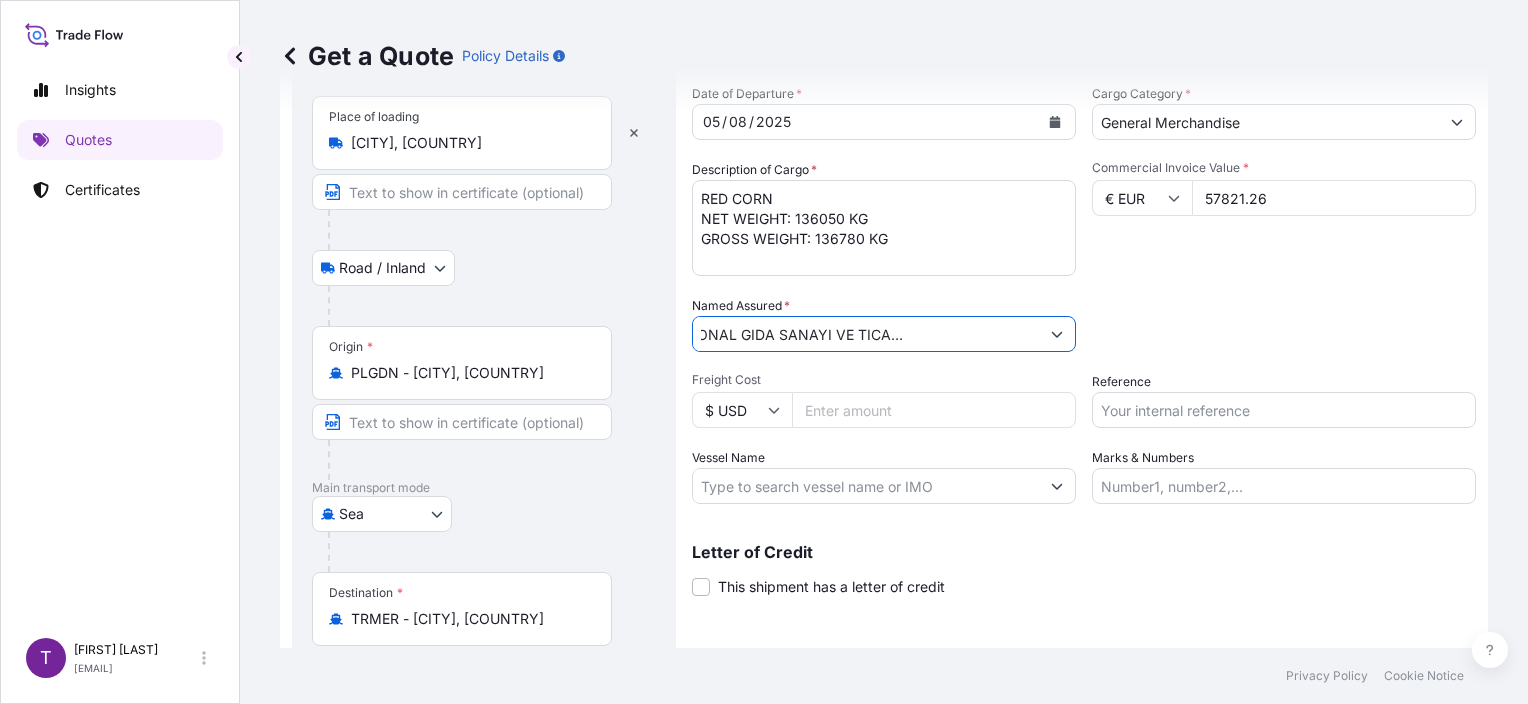 type on "LOYAL INTERNATIONAL GIDA SANAYI VE TICARET LIMITED SIRKETI" 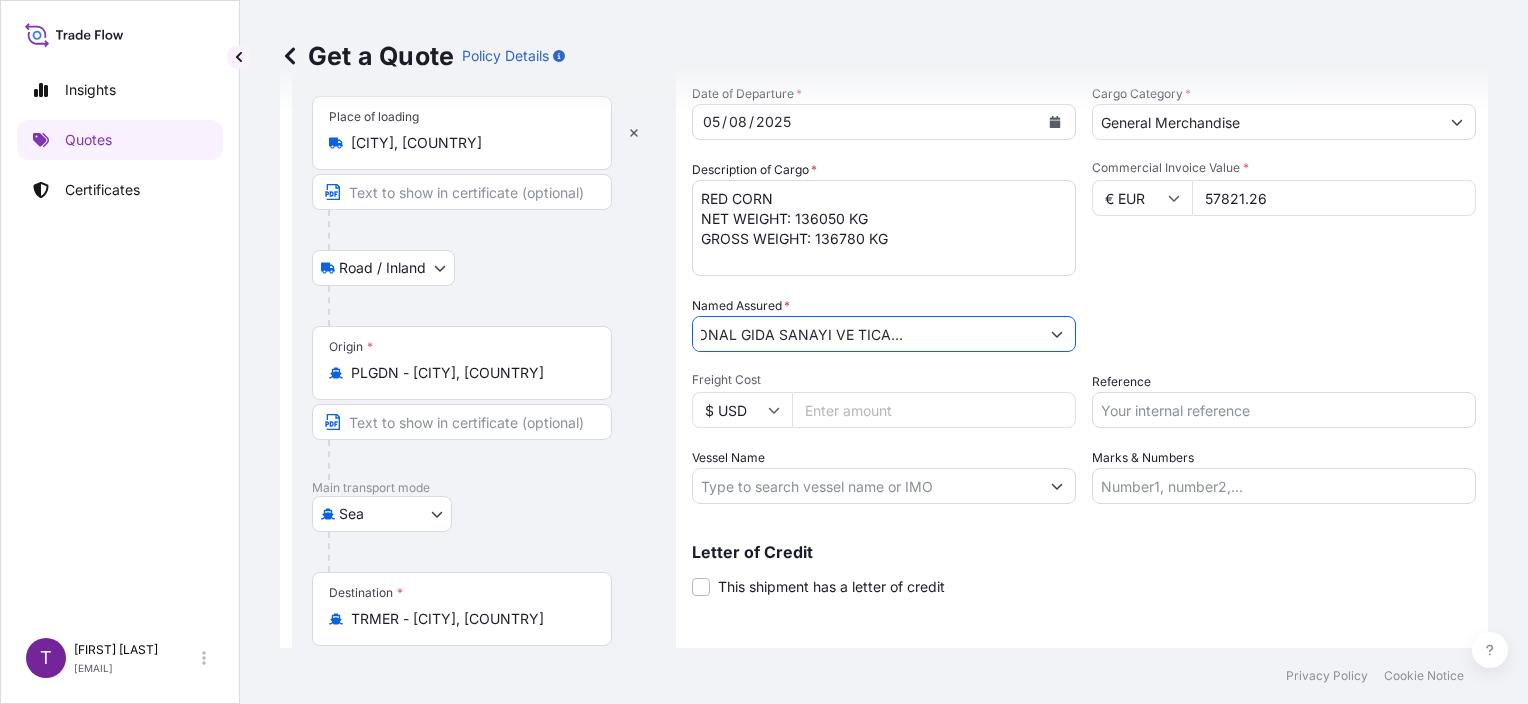 scroll, scrollTop: 0, scrollLeft: 0, axis: both 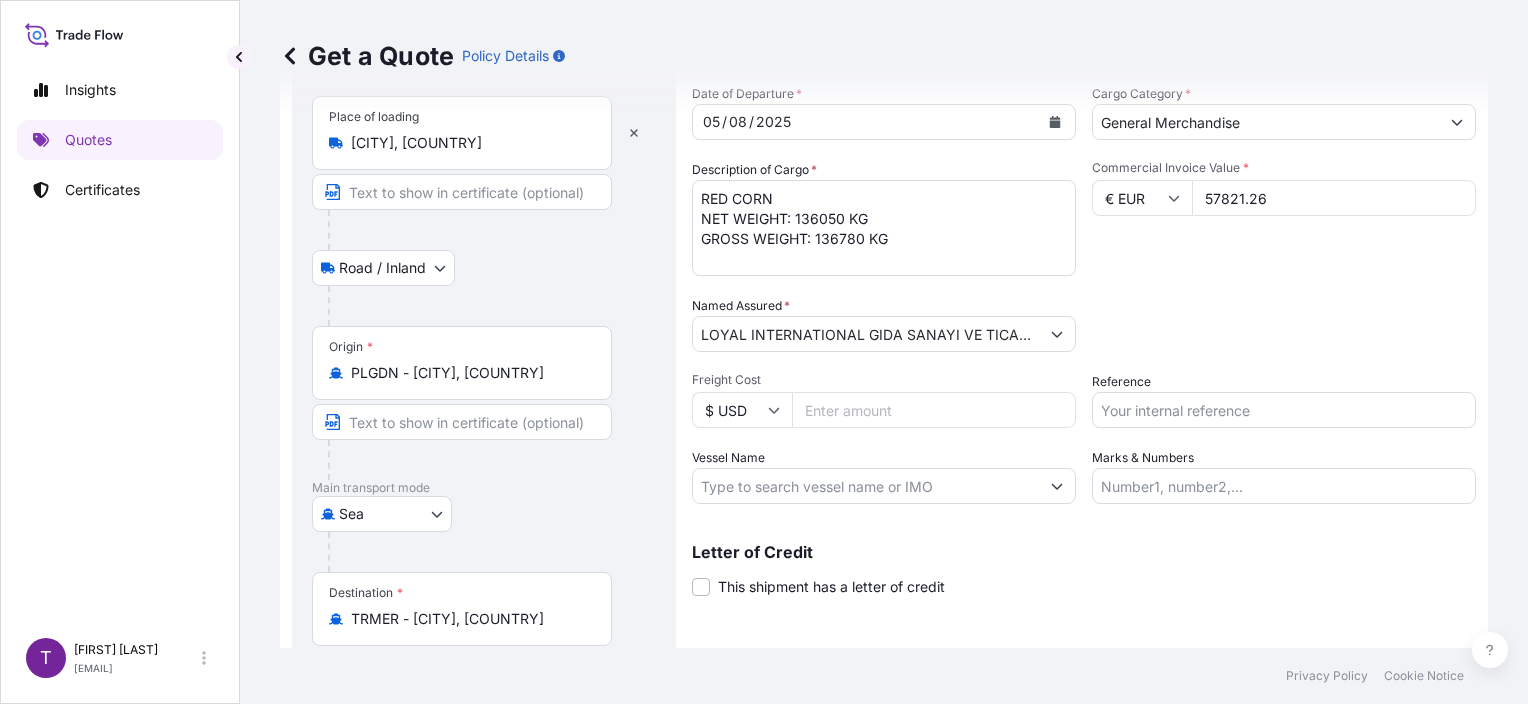 click on "Reference" at bounding box center [1284, 410] 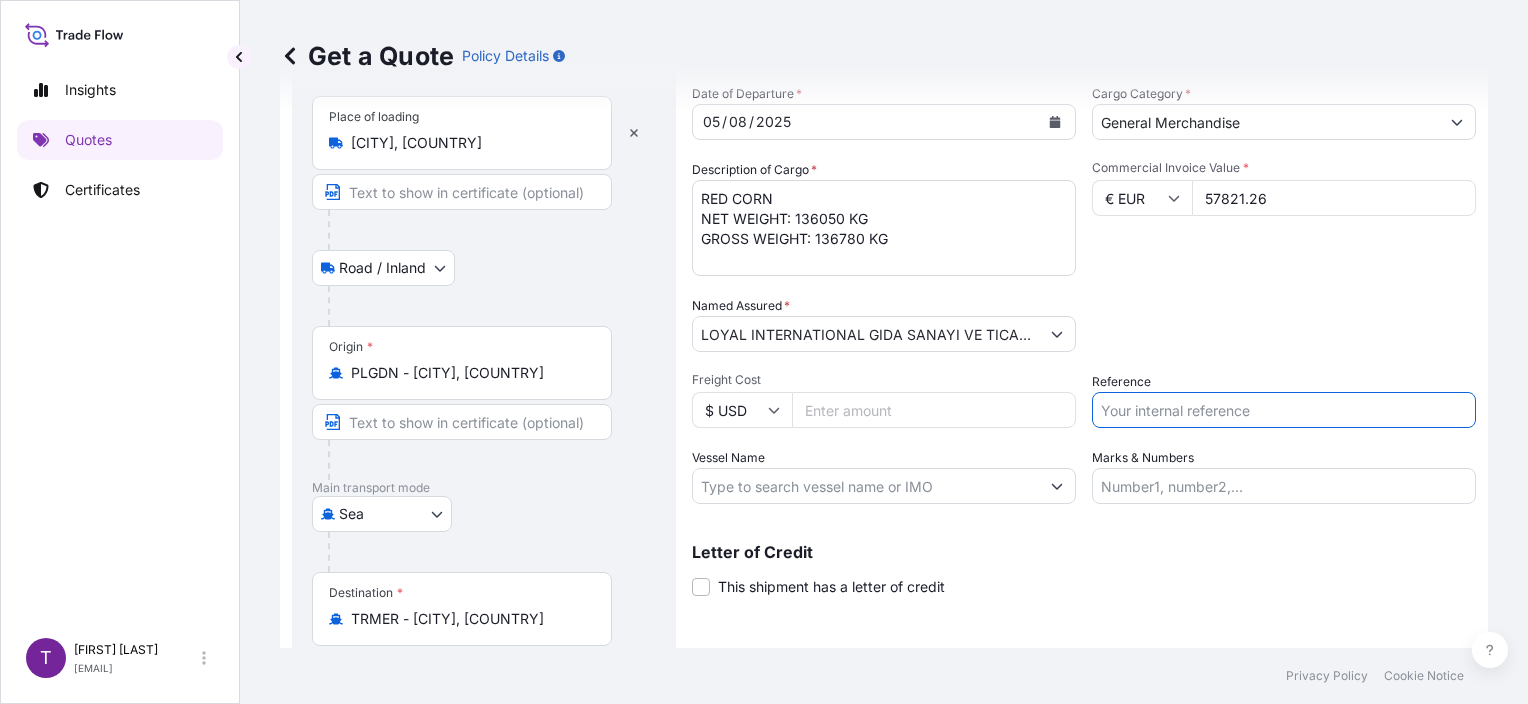 paste on "[ID_NUMBER]" 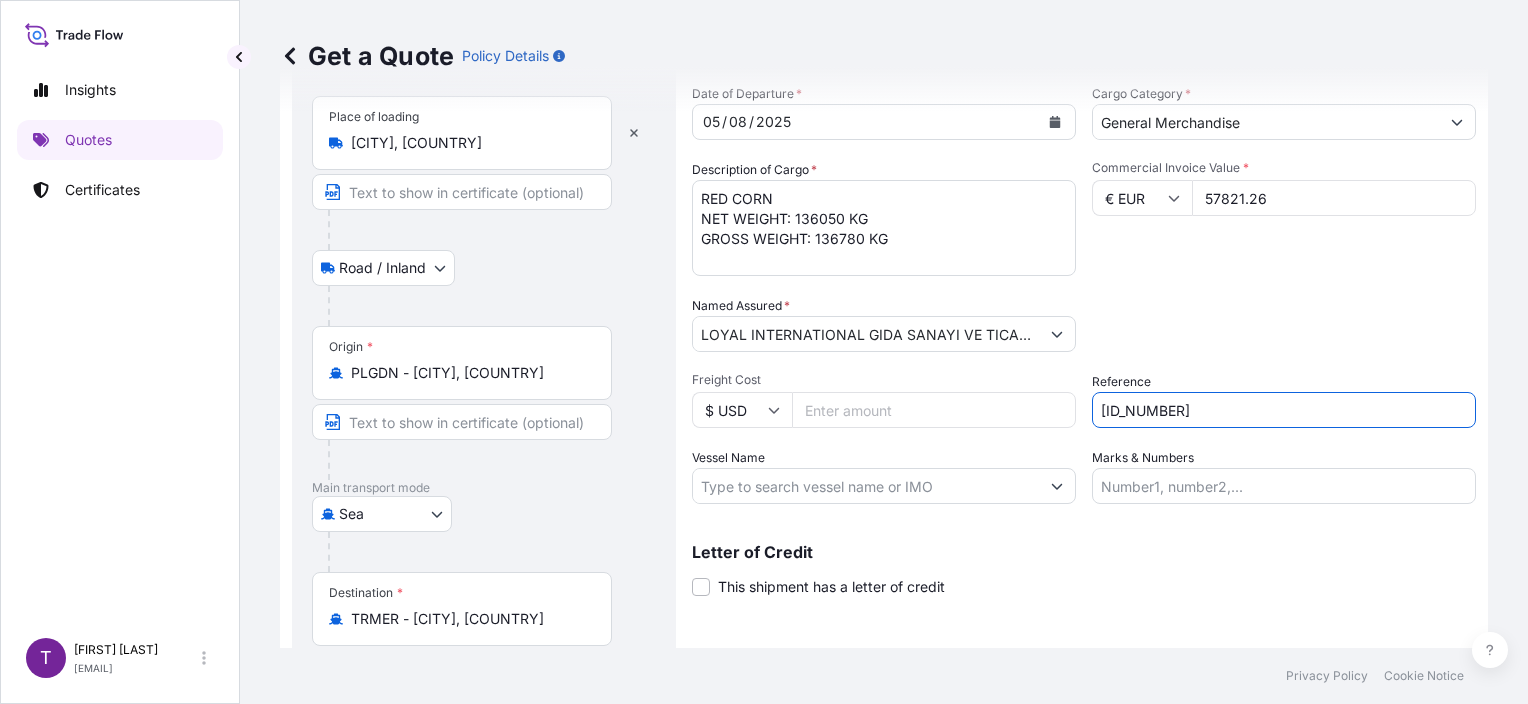 type on "[ID_NUMBER]" 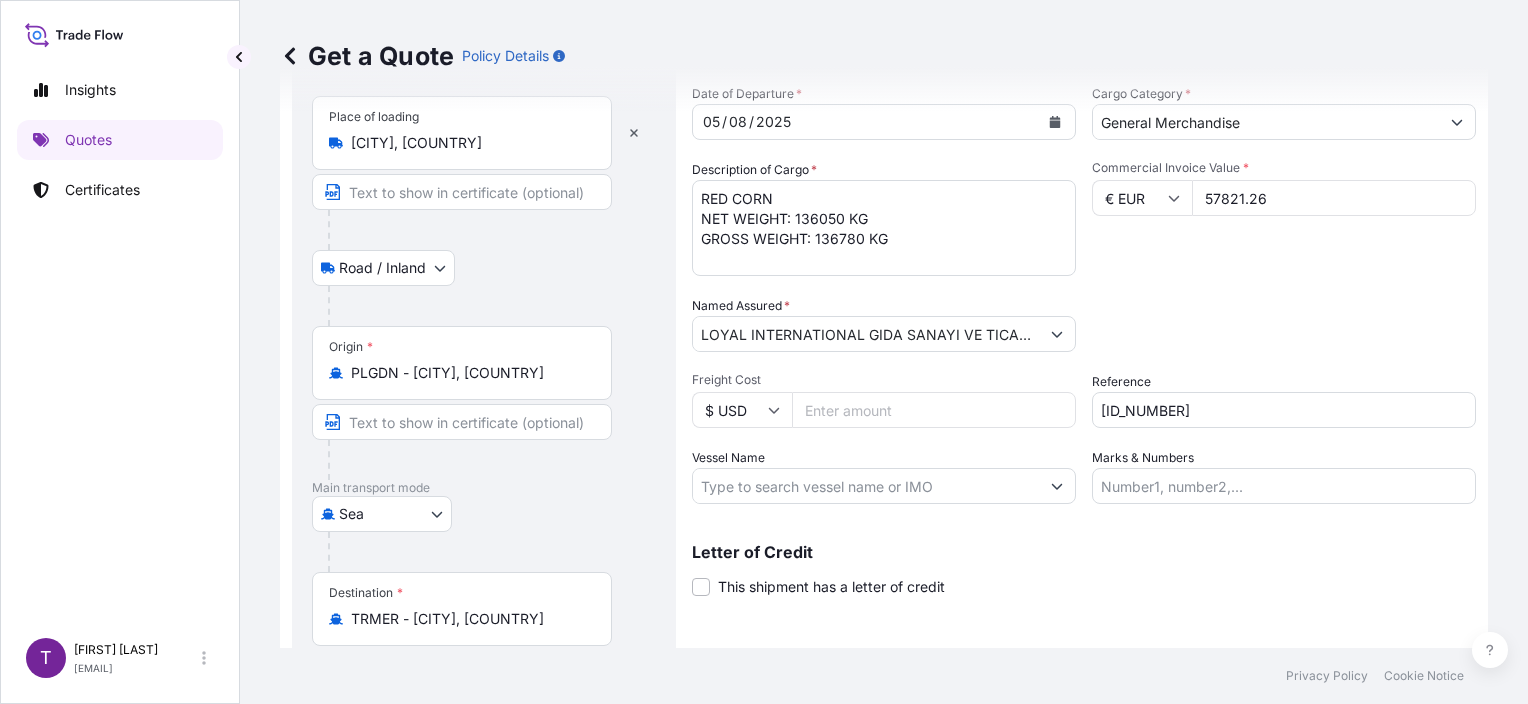 click on "Vessel Name" at bounding box center [866, 486] 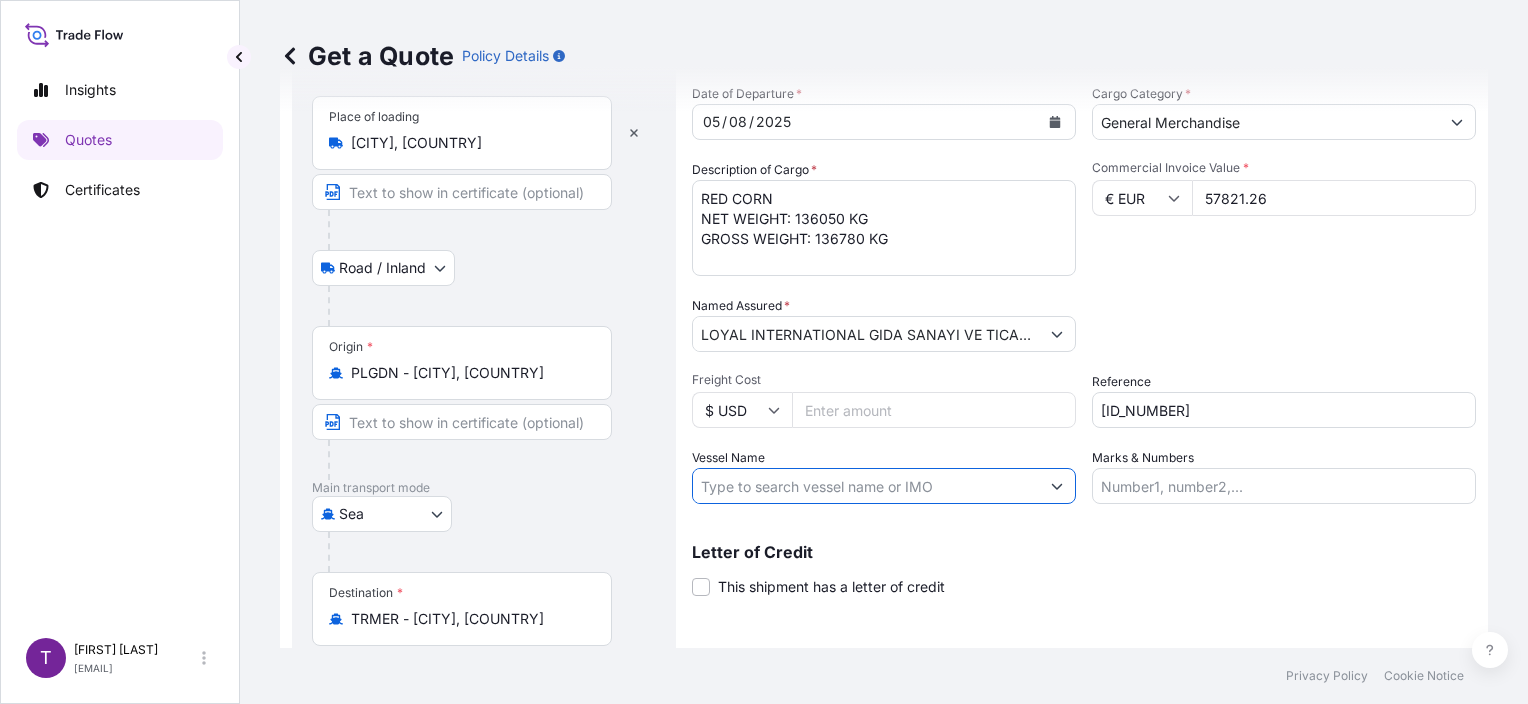 paste on "API BHUM" 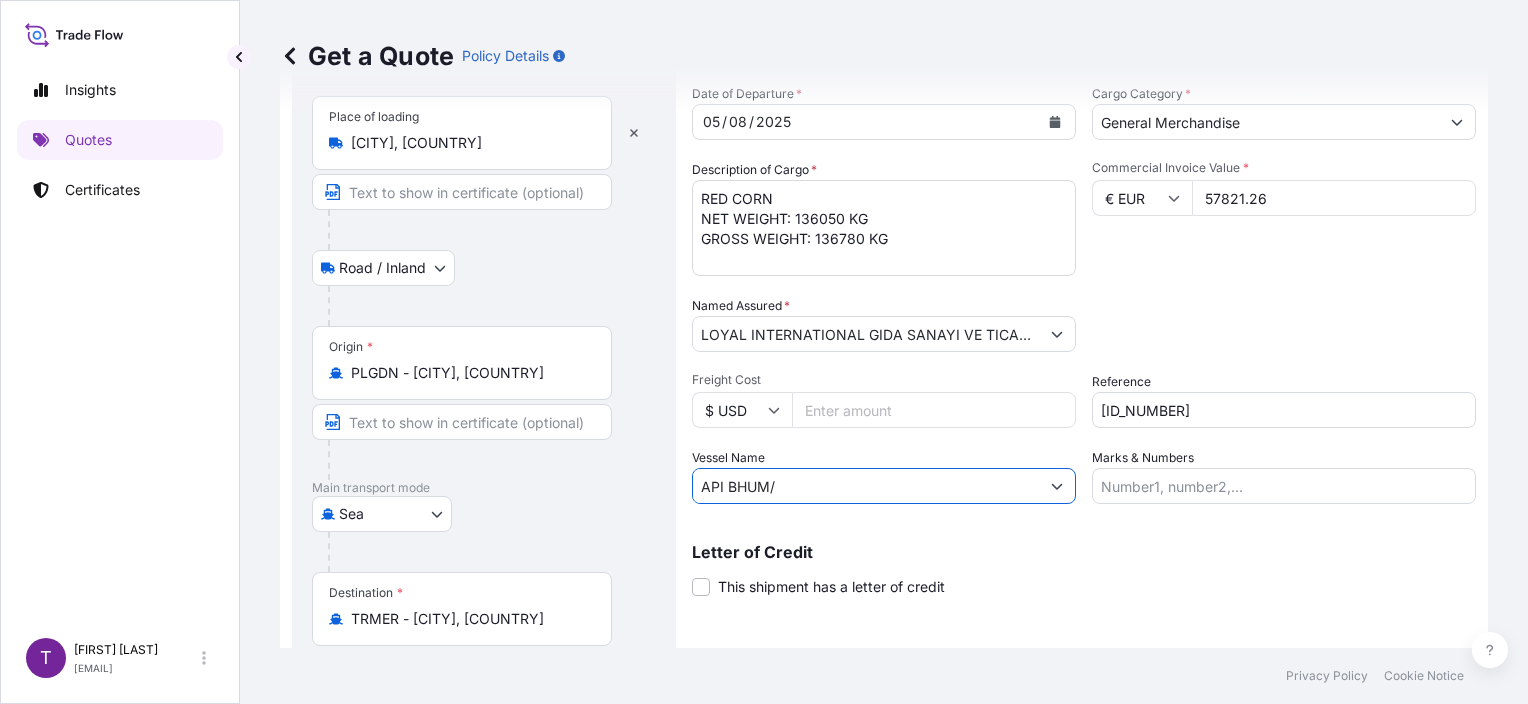 click on "API BHUM/" at bounding box center [866, 486] 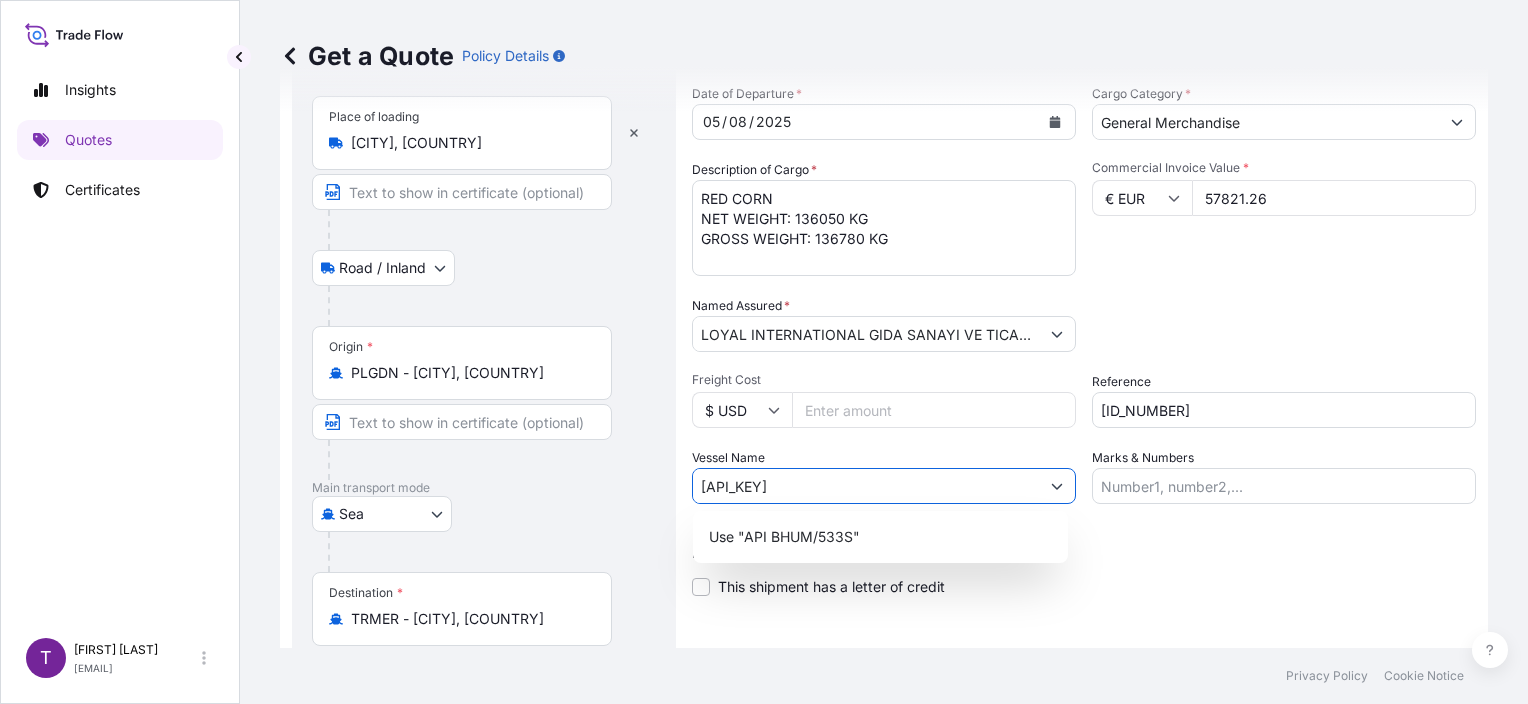 type on "[API_KEY]" 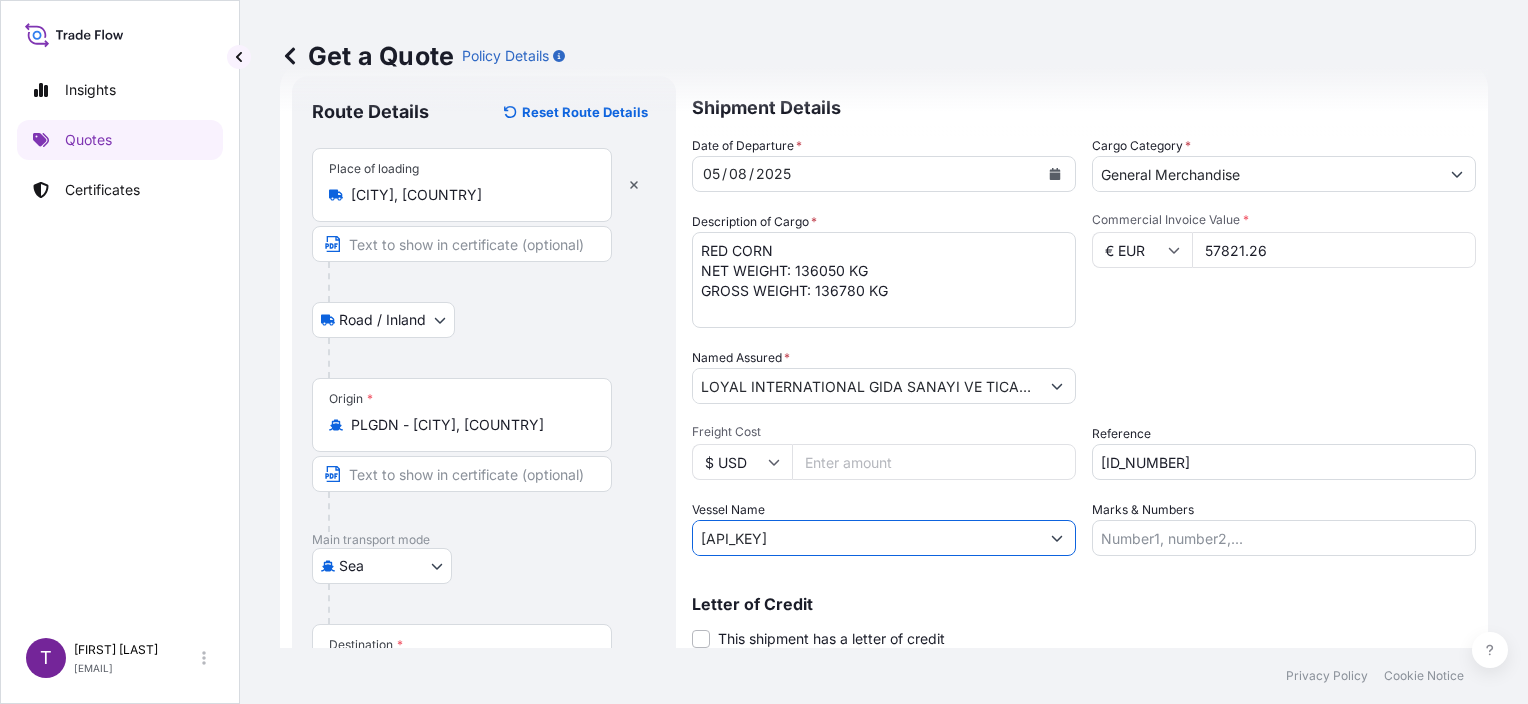 scroll, scrollTop: 0, scrollLeft: 0, axis: both 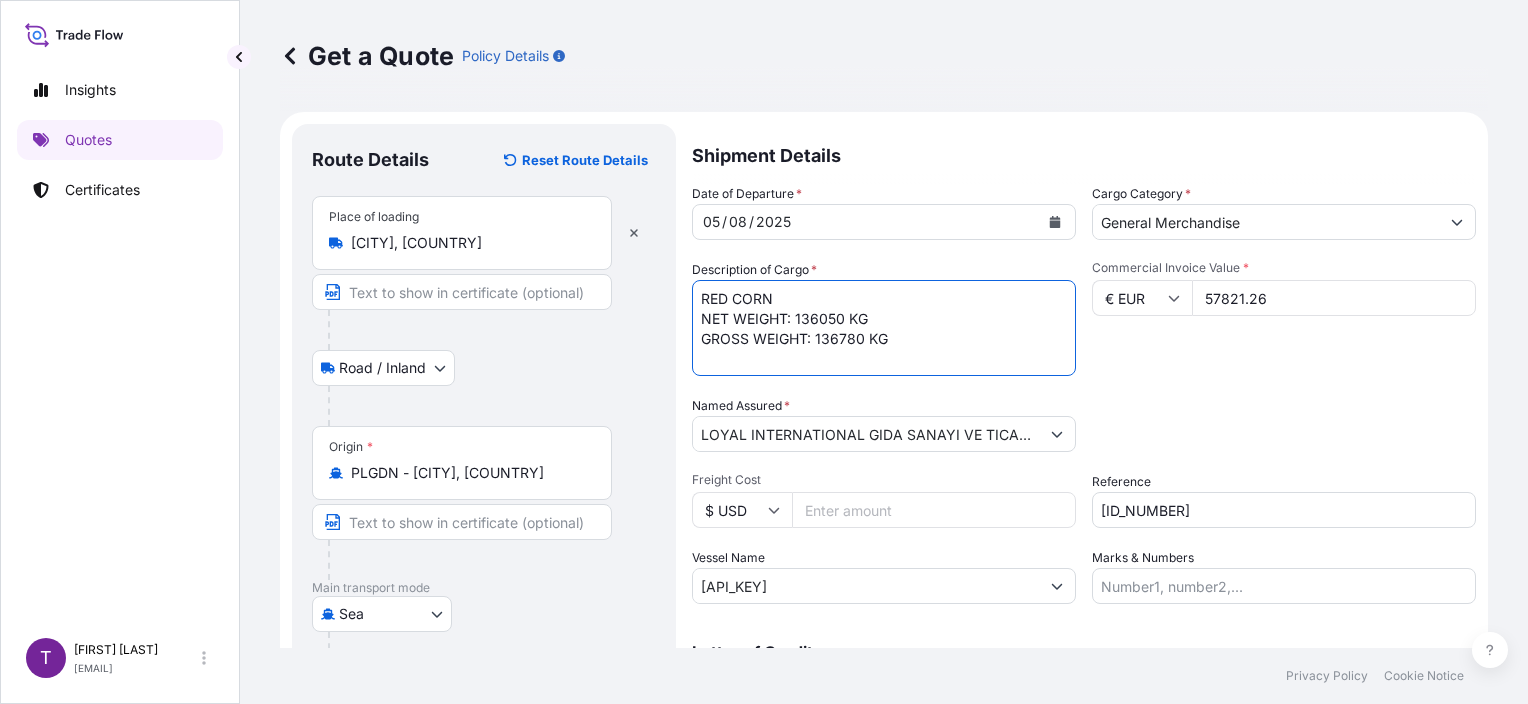 click on "RED CORN
NET WEIGHT: 136050 KG
GROSS WEIGHT: 136780 KG" at bounding box center [884, 328] 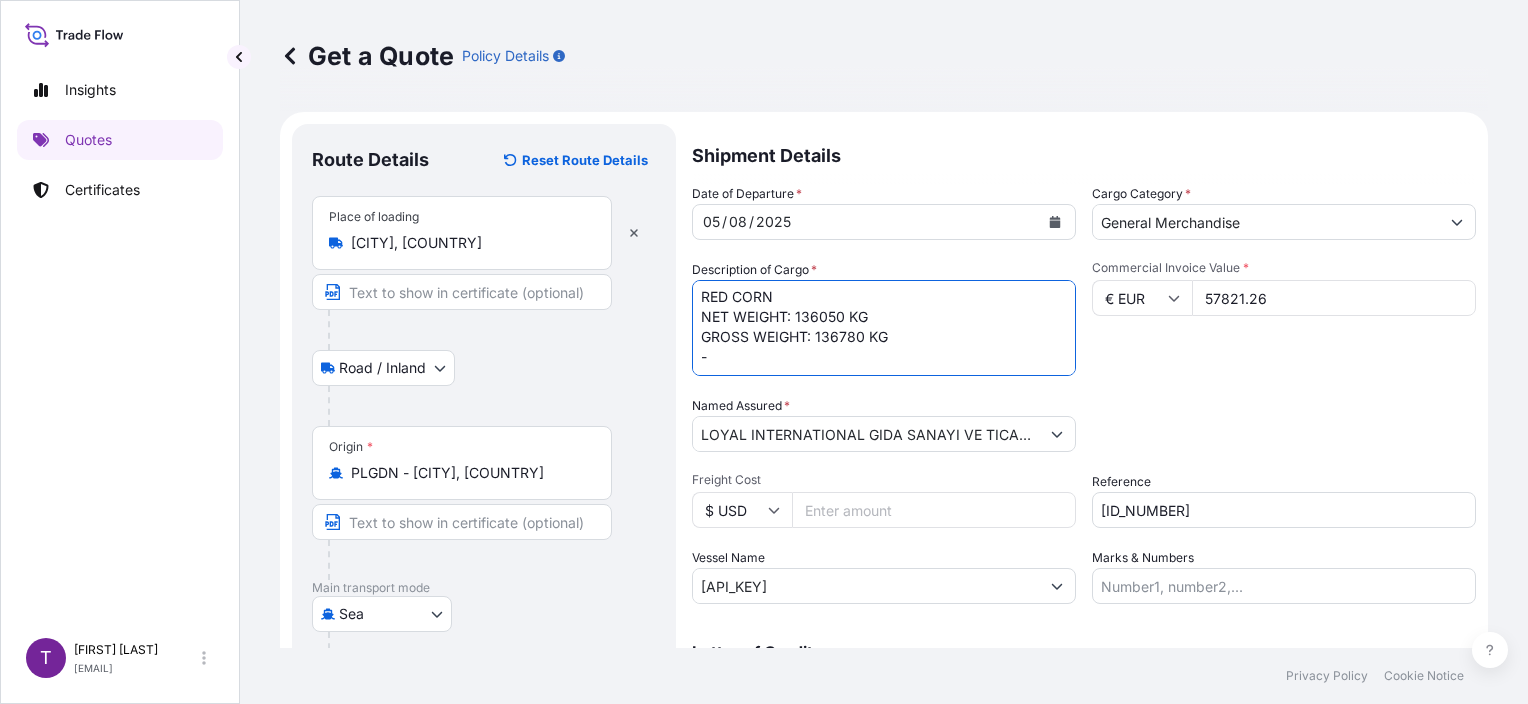 paste on "[CONTAINER_ID]
[CONTAINER_ID]
[CONTAINER_ID]
[CONTAINER_ID]
[CONTAINER_ID]
[CONTAINER_ID]" 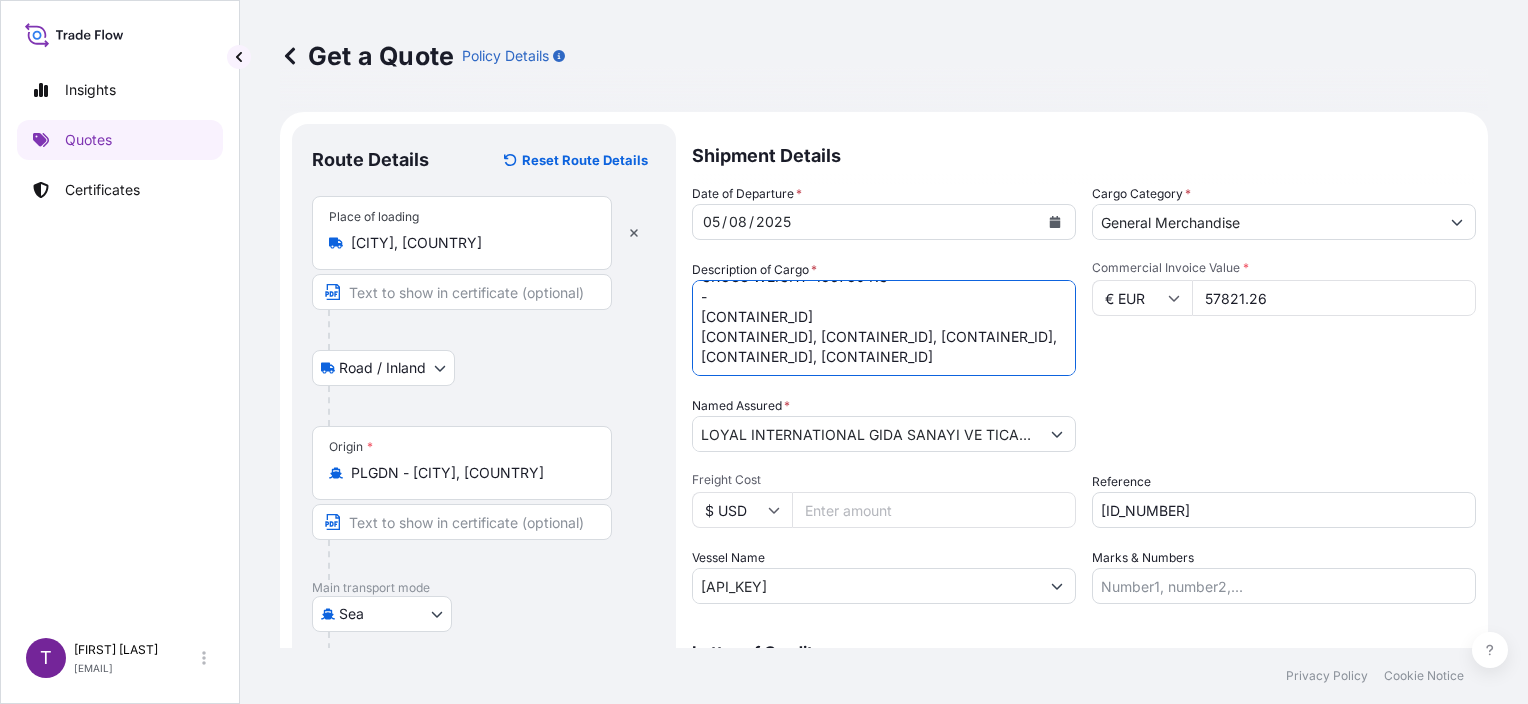 scroll, scrollTop: 81, scrollLeft: 0, axis: vertical 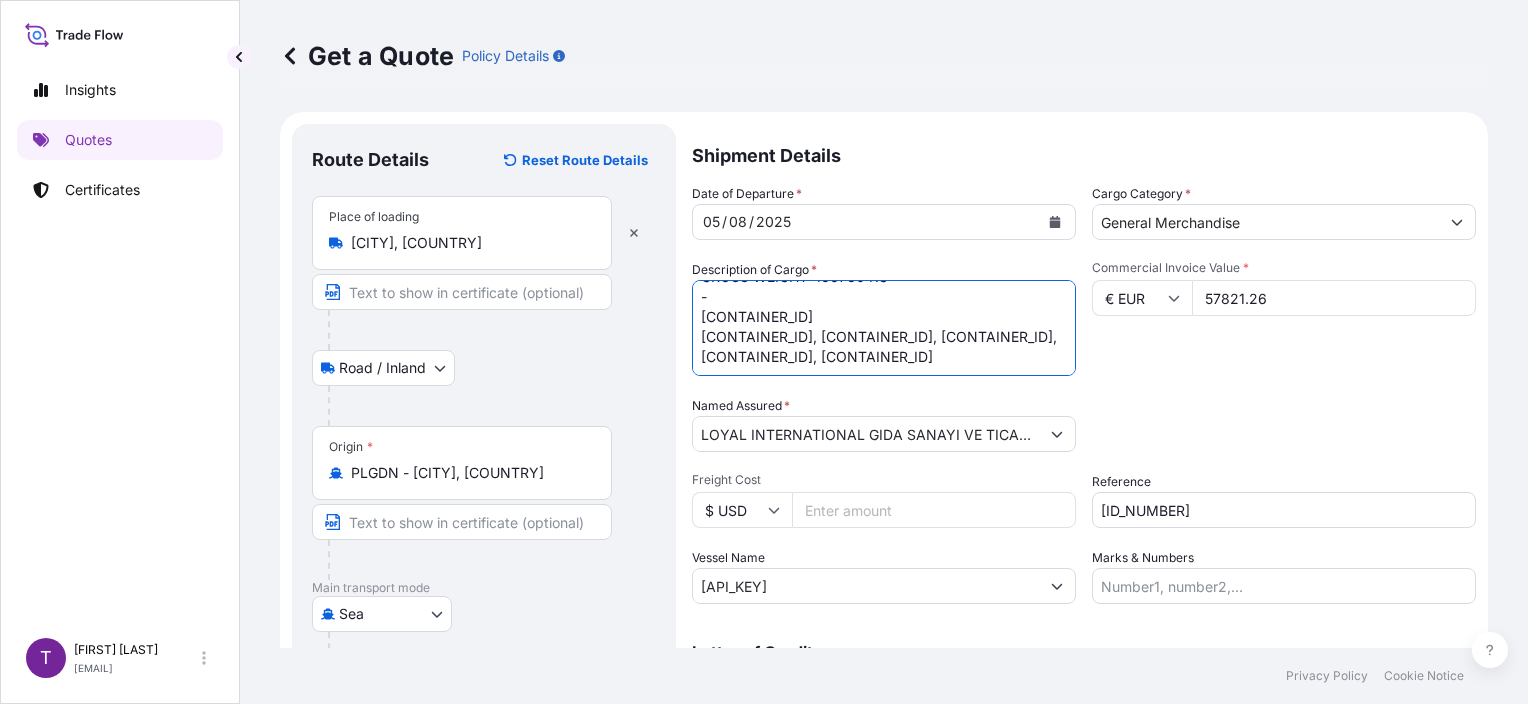 click on "RED CORN
NET WEIGHT: 136050 KG
GROSS WEIGHT: 136780 KG
-
[CONTAINER_ID]
[CONTAINER_ID], [CONTAINER_ID], [CONTAINER_ID],
[CONTAINER_ID], [CONTAINER_ID]" at bounding box center (884, 328) 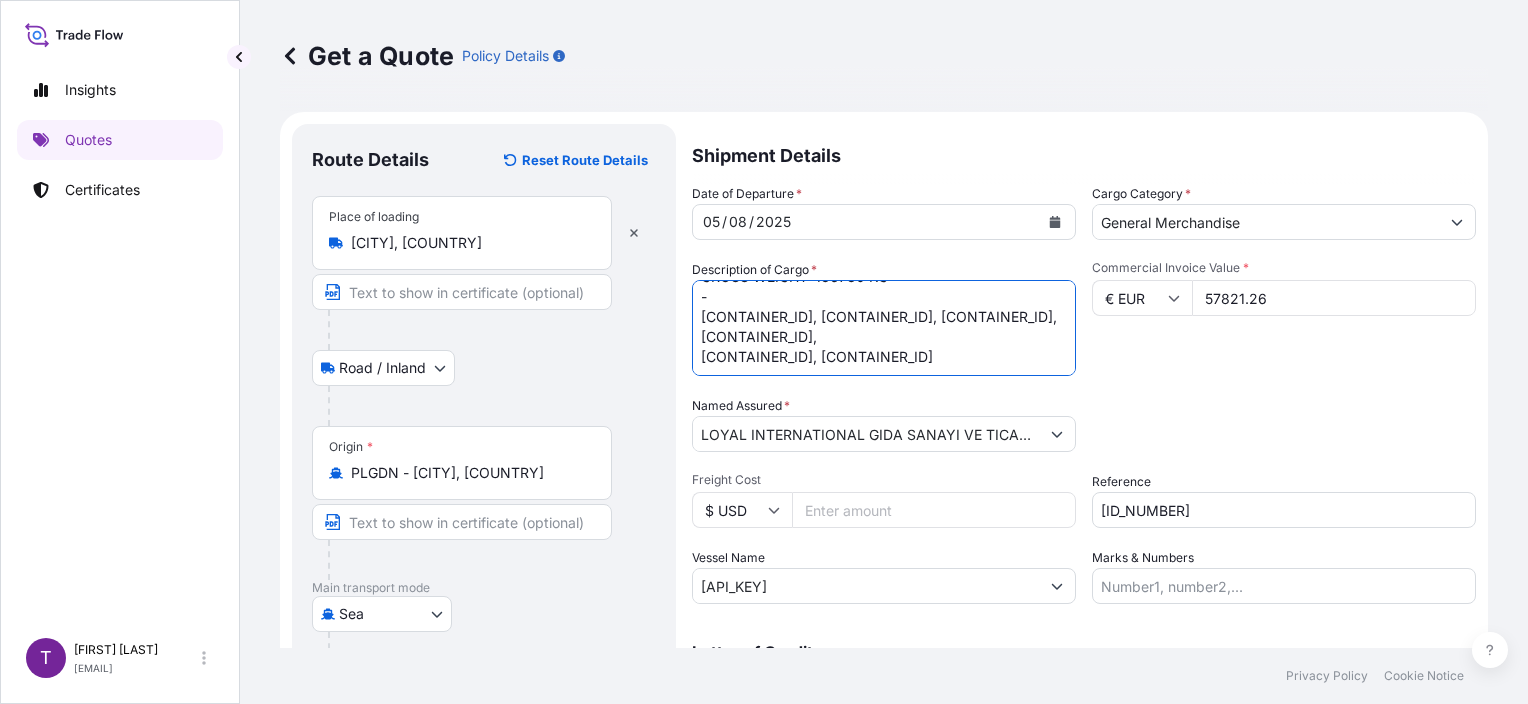 click on "RED CORN
NET WEIGHT: 136050 KG
GROSS WEIGHT: 136780 KG
-
[CONTAINER_ID], [CONTAINER_ID], [CONTAINER_ID], [CONTAINER_ID],
[CONTAINER_ID], [CONTAINER_ID]" at bounding box center (884, 328) 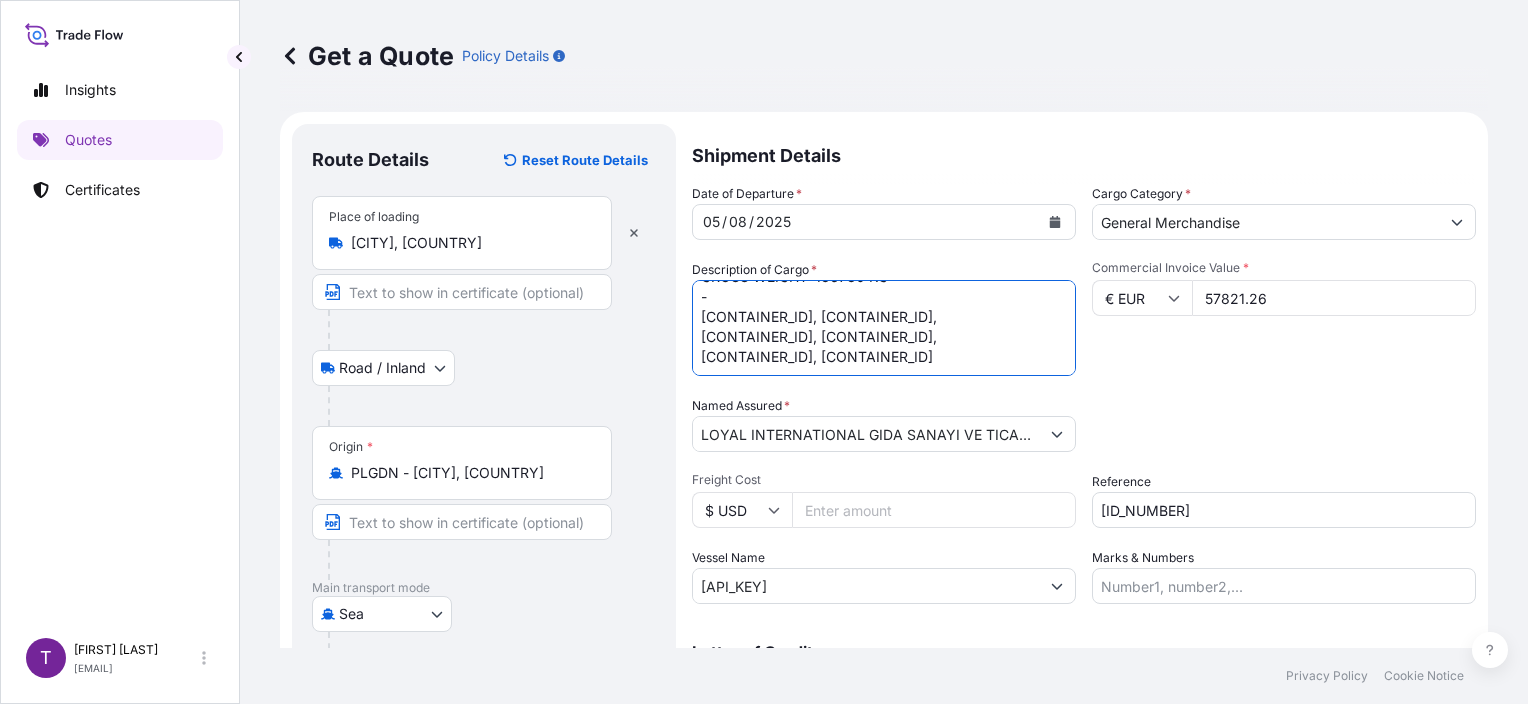 click on "RED CORN
NET WEIGHT: 136050 KG
GROSS WEIGHT: 136780 KG
-
[CONTAINER_ID], [CONTAINER_ID],
[CONTAINER_ID], [CONTAINER_ID],
[CONTAINER_ID], [CONTAINER_ID]" at bounding box center (884, 328) 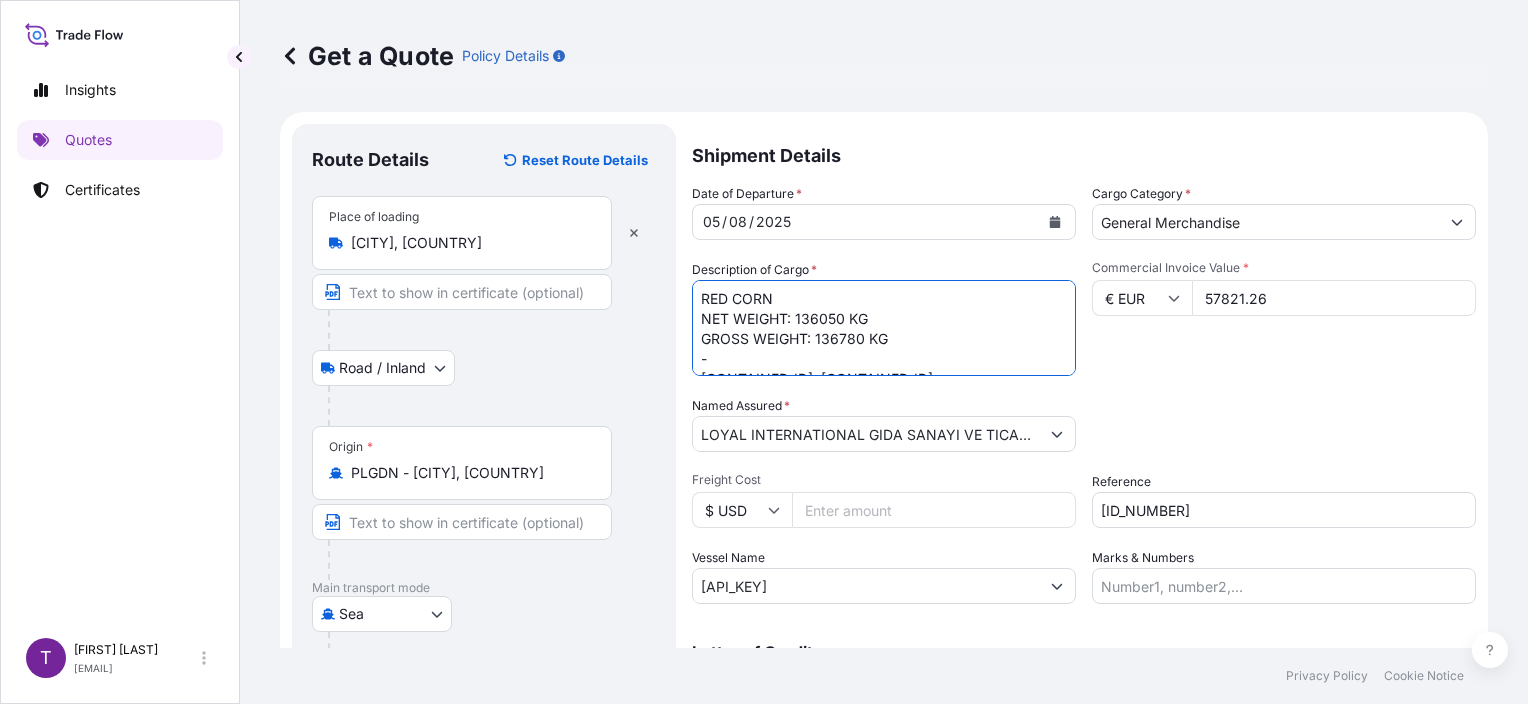 click on "RED CORN
NET WEIGHT: 136050 KG
GROSS WEIGHT: 136780 KG
-
[CONTAINER_ID], [CONTAINER_ID],
[CONTAINER_ID], [CONTAINER_ID],
[CONTAINER_ID], [CONTAINER_ID]" at bounding box center (884, 328) 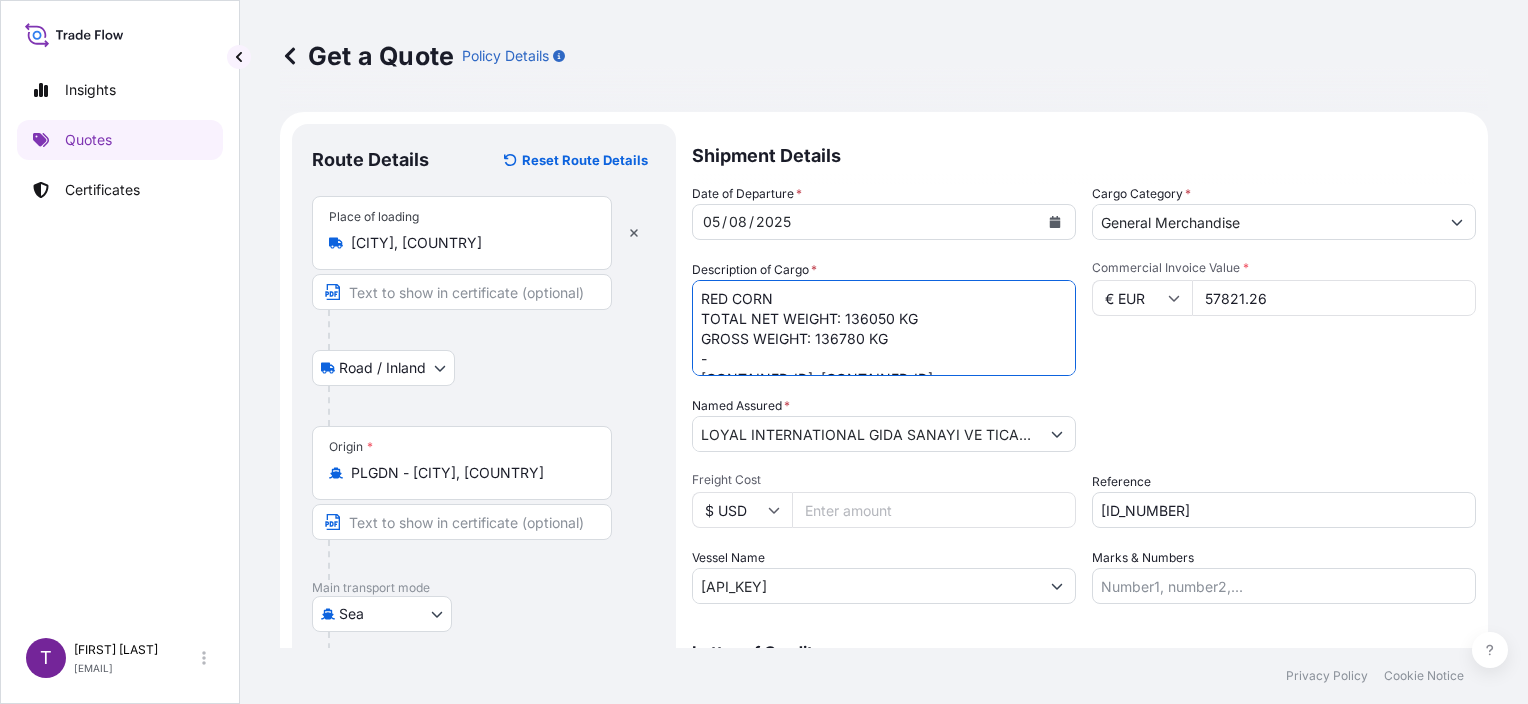 click on "RED CORN
TOTAL NET WEIGHT: 136050 KG
GROSS WEIGHT: 136780 KG
-
[CONTAINER_ID], [CONTAINER_ID],
[CONTAINER_ID], [CONTAINER_ID],
[CONTAINER_ID], [CONTAINER_ID]" at bounding box center [884, 328] 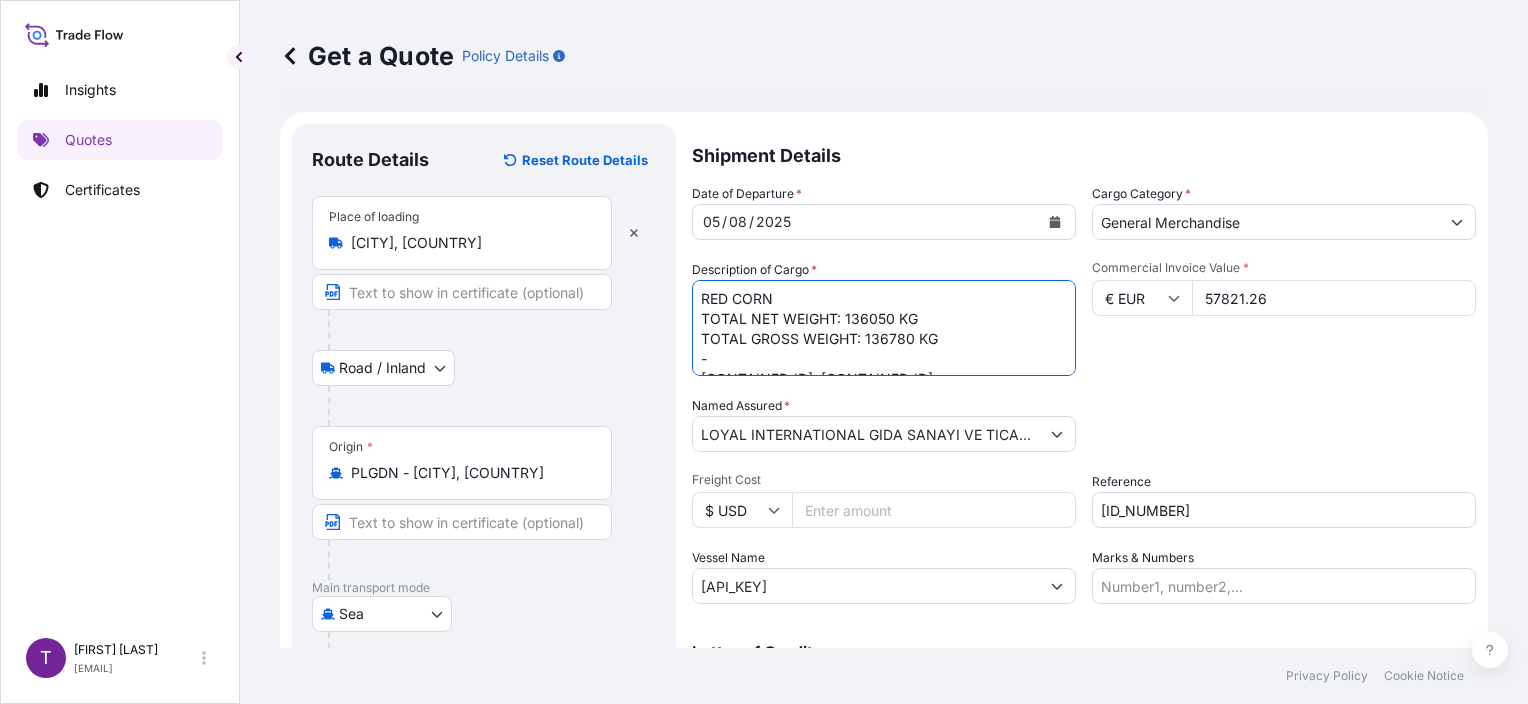 type on "RED CORN
TOTAL NET WEIGHT: 136050 KG
TOTAL GROSS WEIGHT: 136780 KG
-
[CONTAINER_ID], [CONTAINER_ID],
[CONTAINER_ID], [CONTAINER_ID],
[CONTAINER_ID], [CONTAINER_ID]" 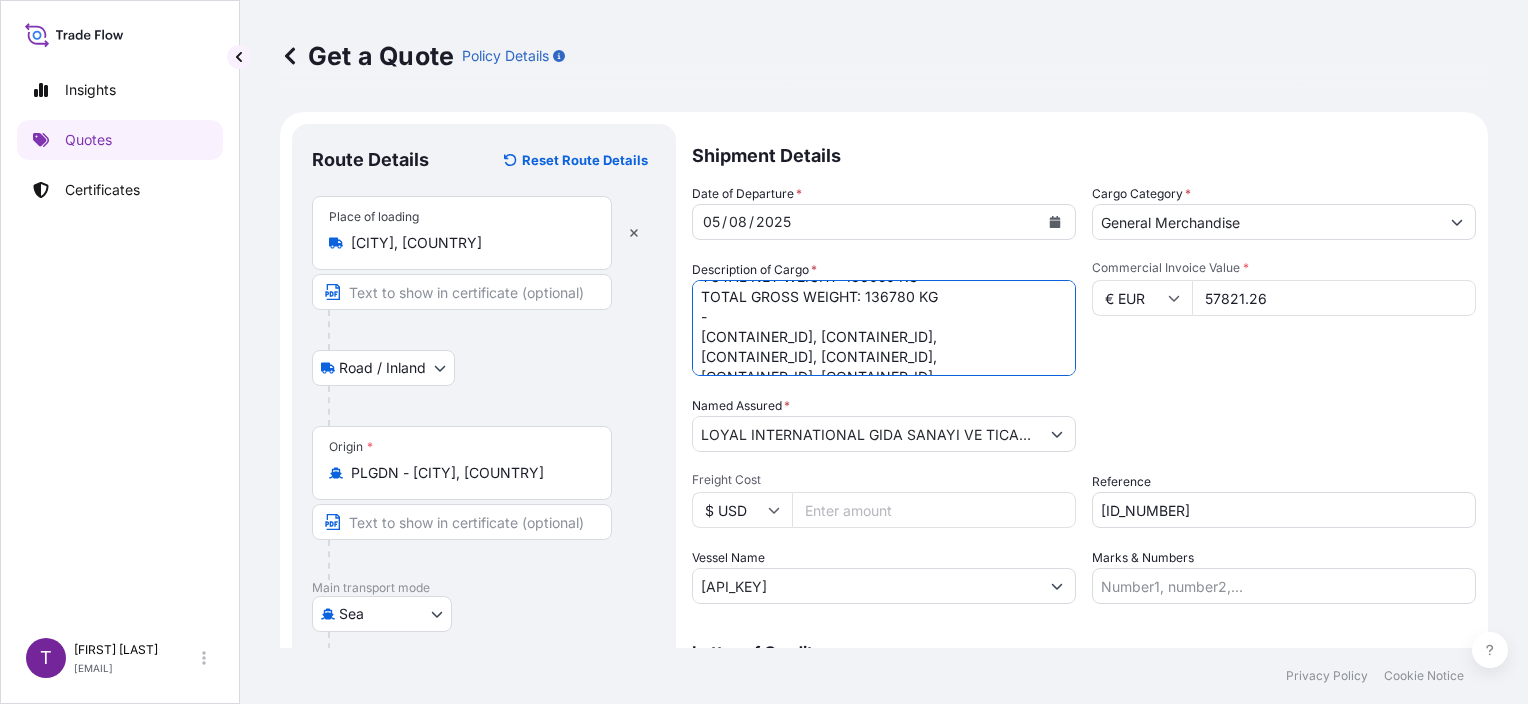 scroll, scrollTop: 81, scrollLeft: 0, axis: vertical 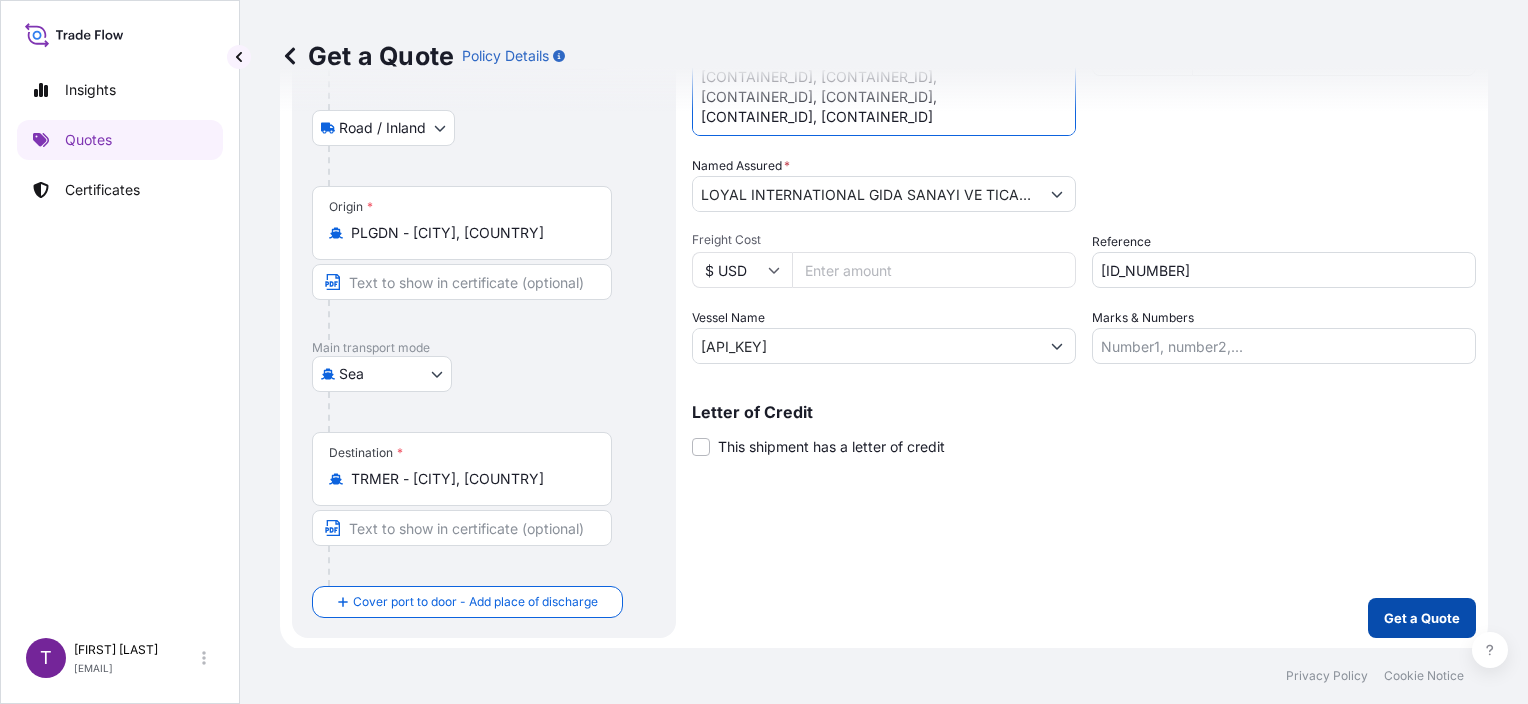 click on "Get a Quote" at bounding box center (1422, 618) 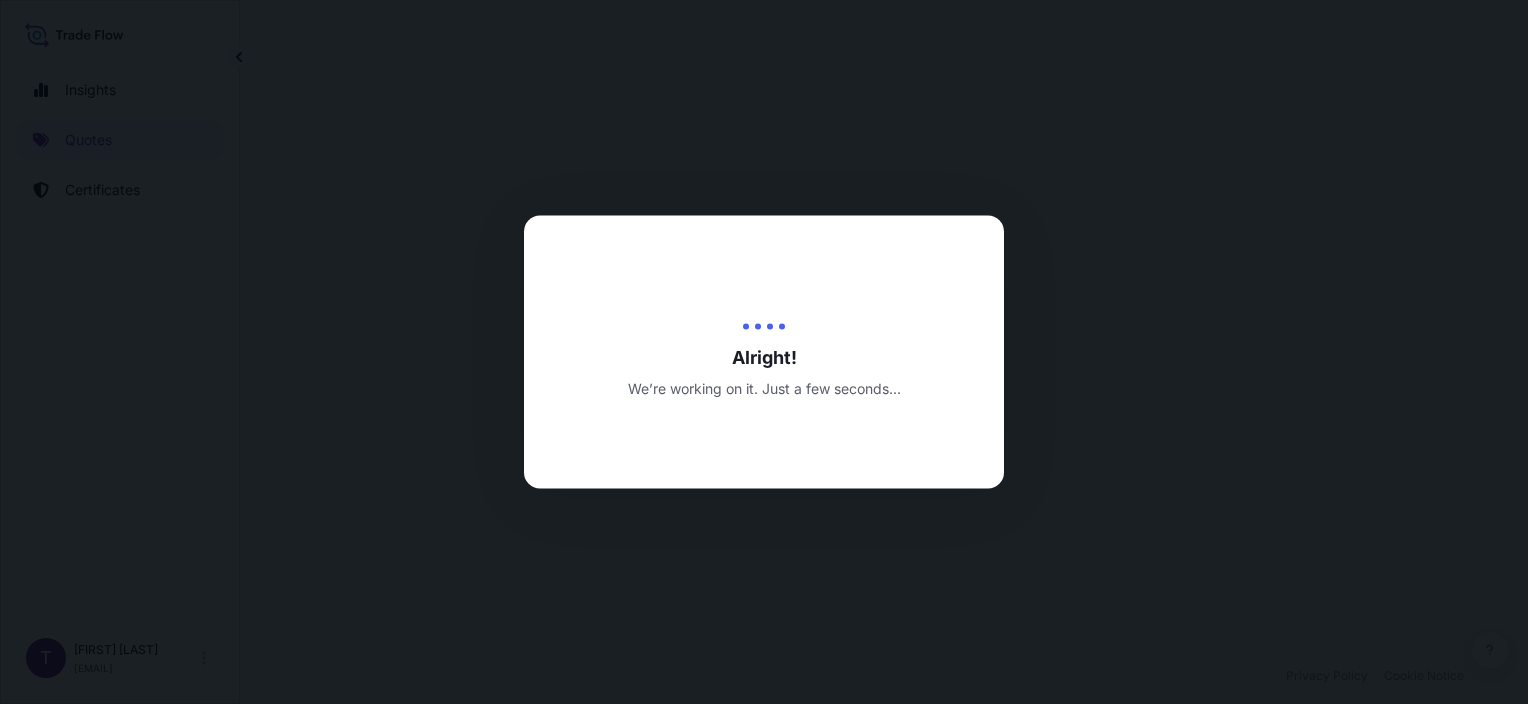 scroll, scrollTop: 0, scrollLeft: 0, axis: both 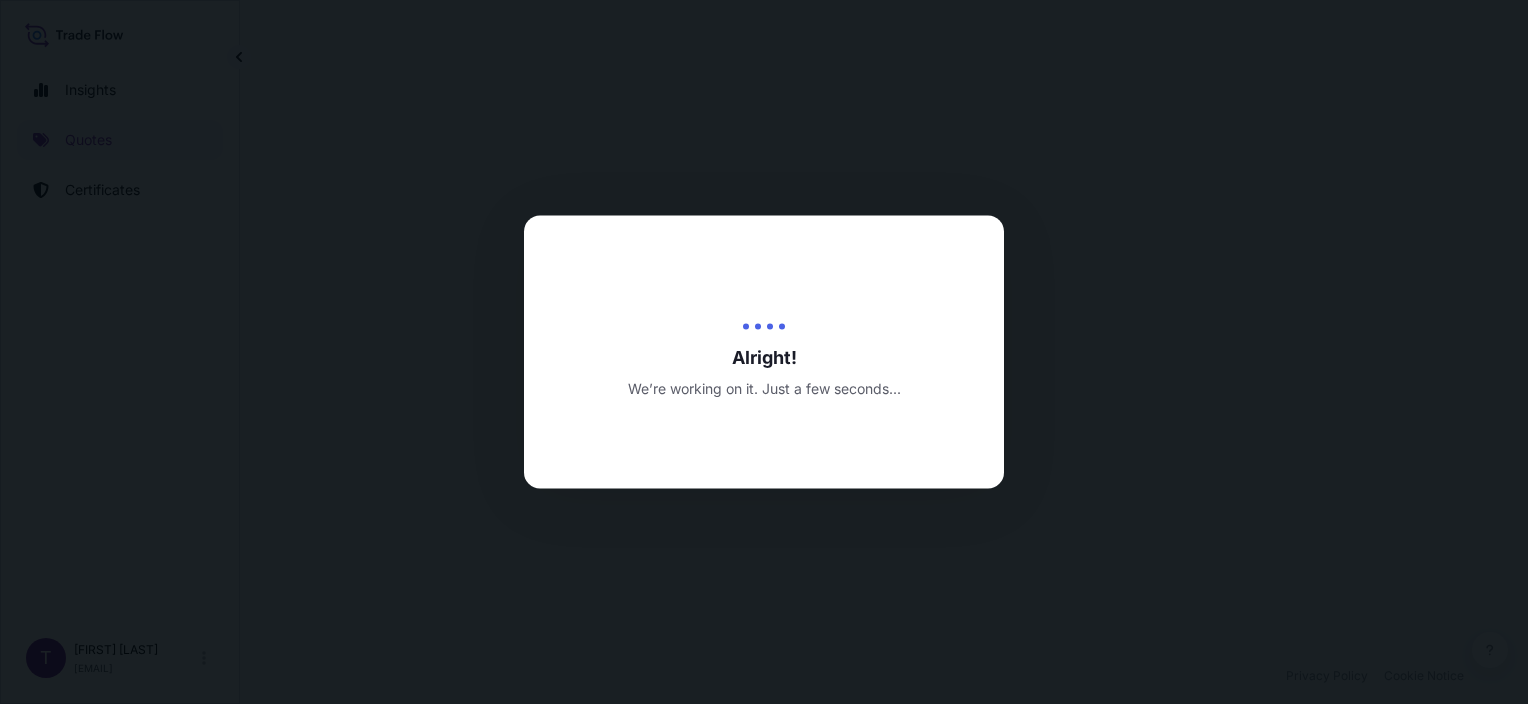 select on "Road / Inland" 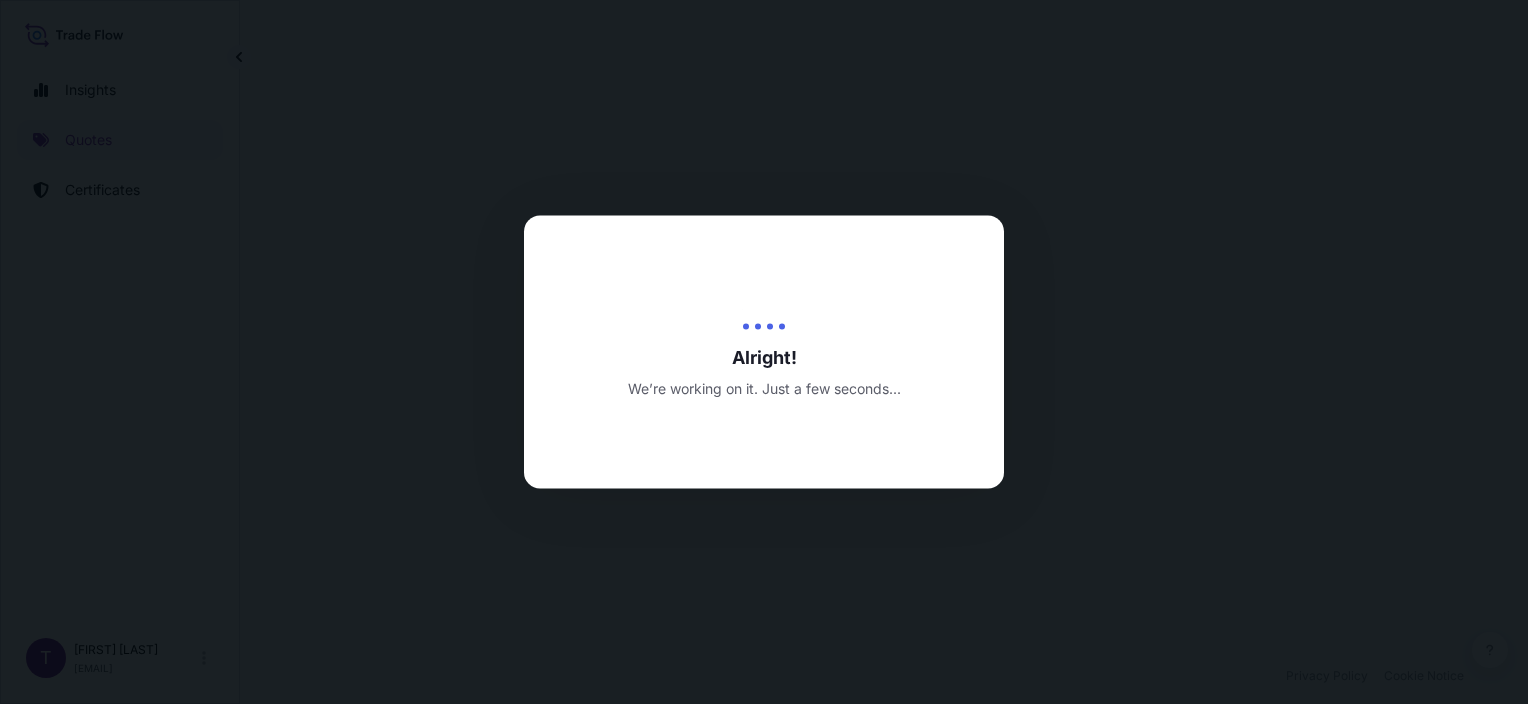 select on "Sea" 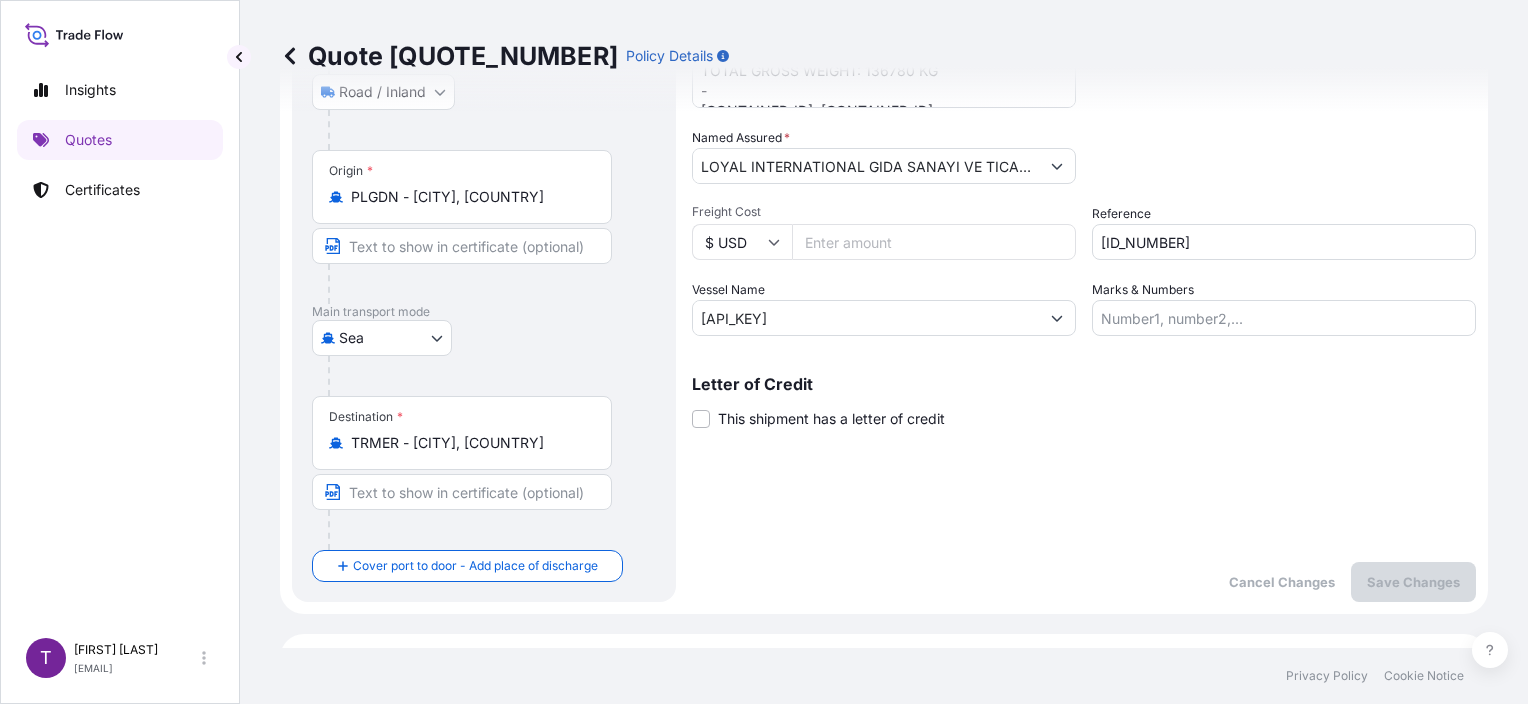 scroll, scrollTop: 100, scrollLeft: 0, axis: vertical 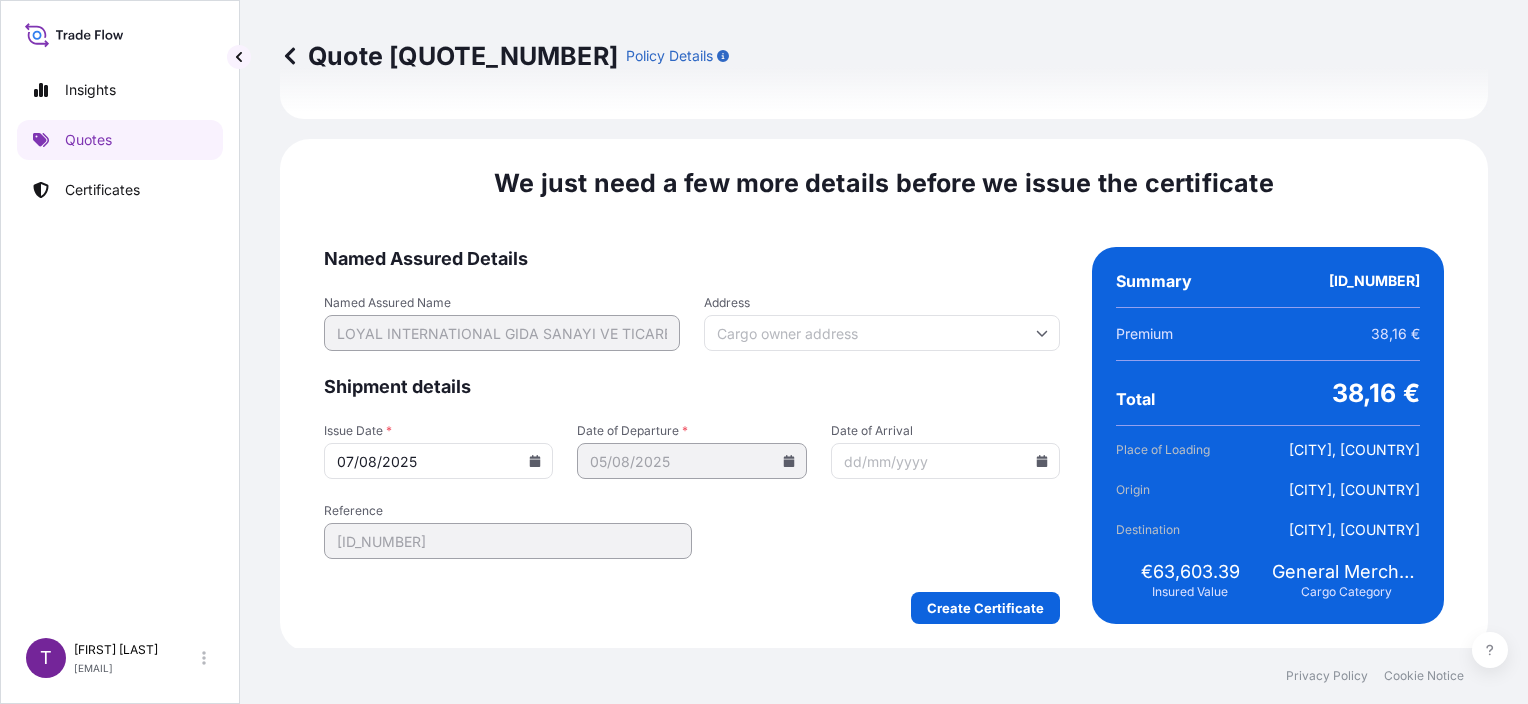 click 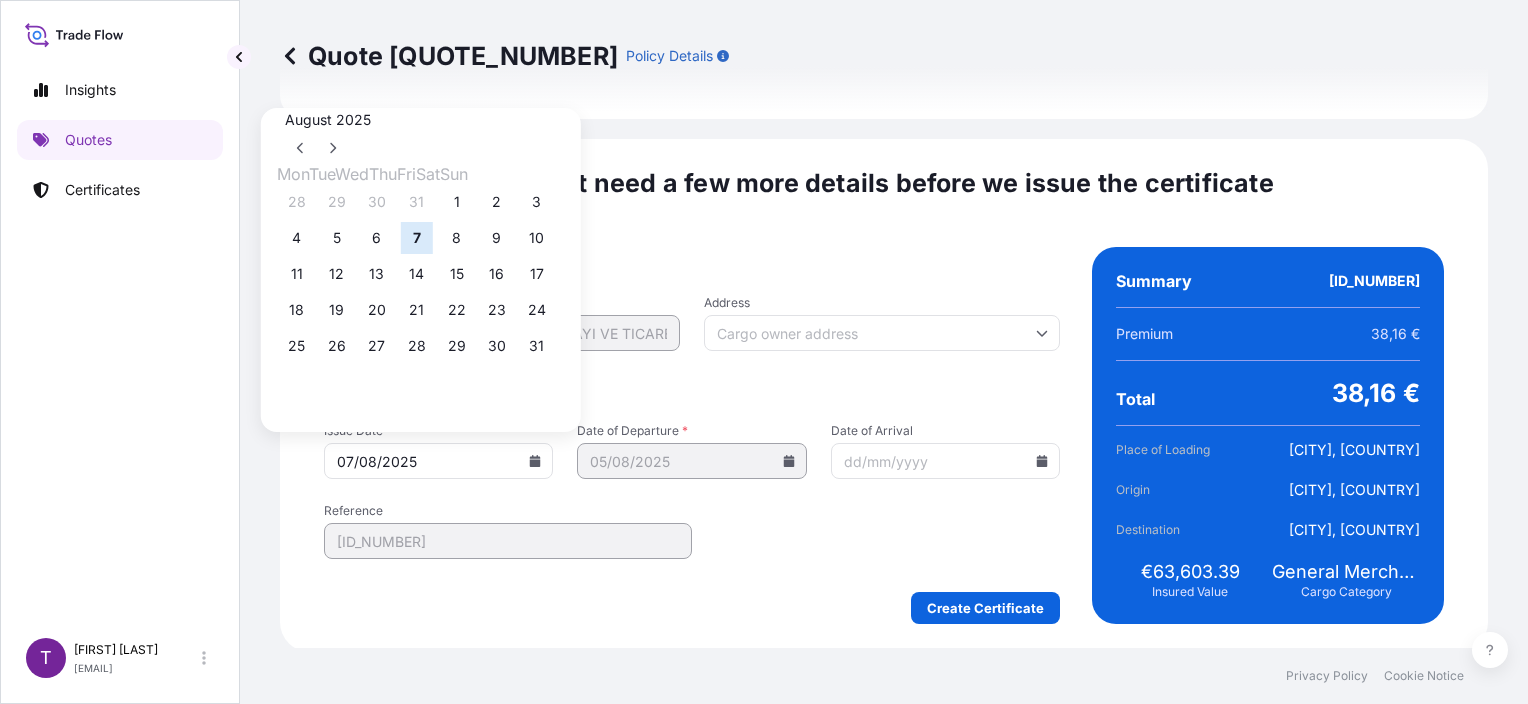 click on "4 5 6 7 8 9 10" at bounding box center [421, 238] 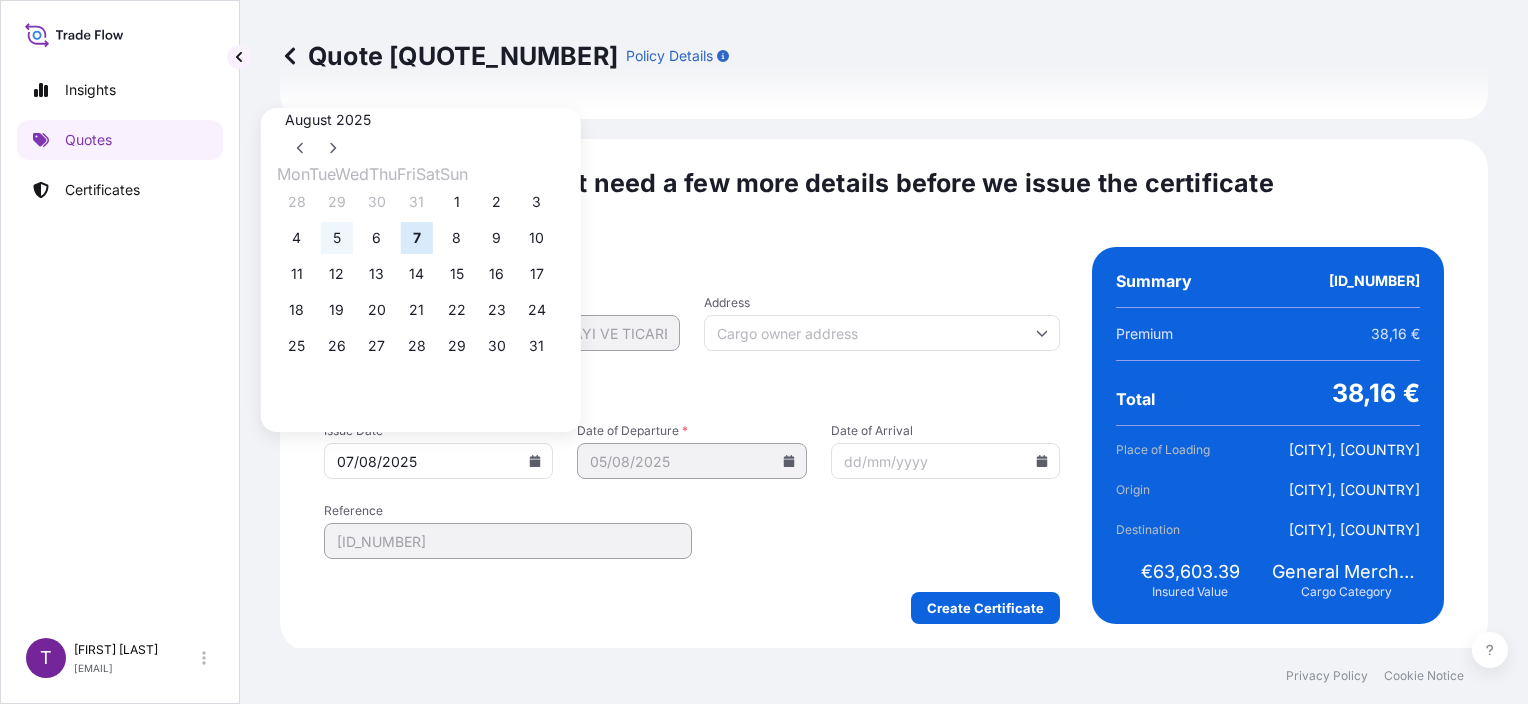 click on "5" at bounding box center [337, 238] 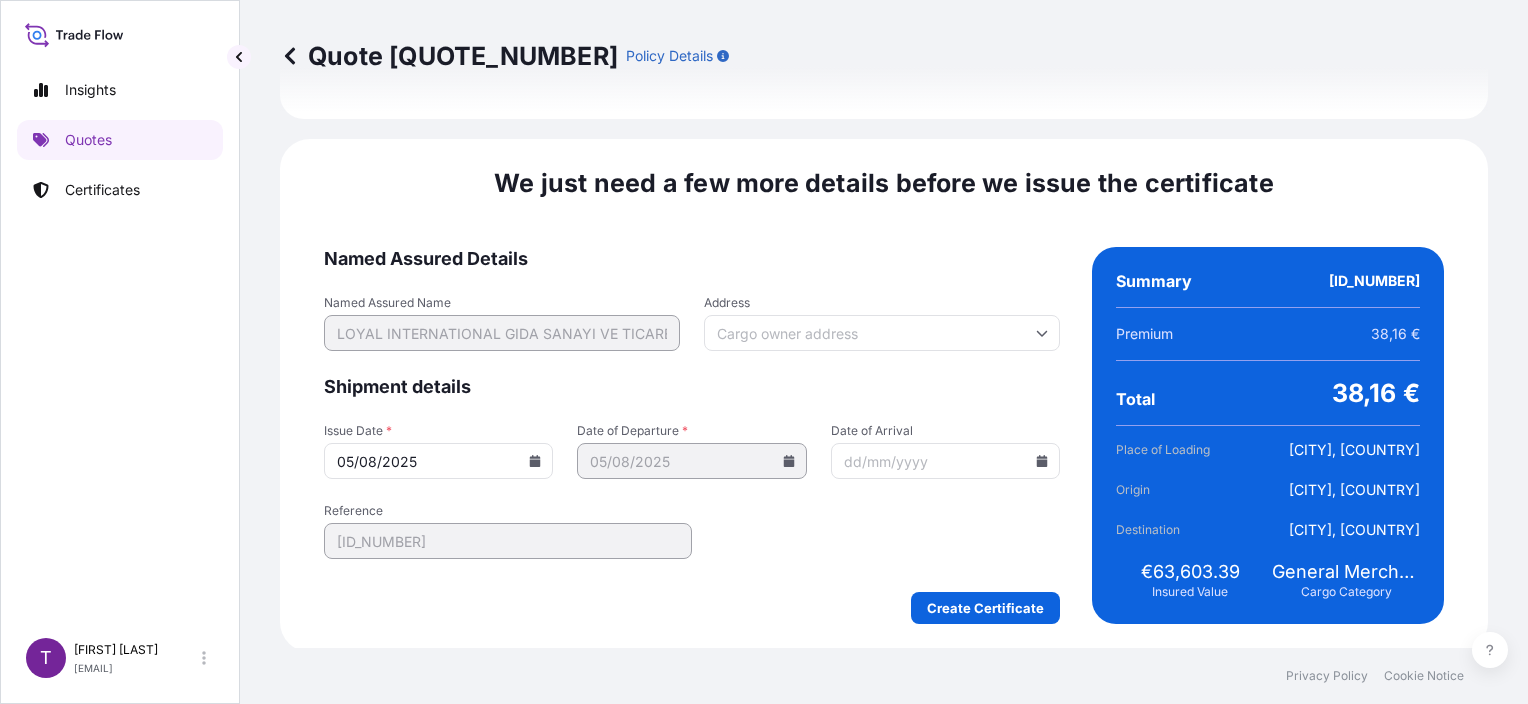 type on "05/08/2025" 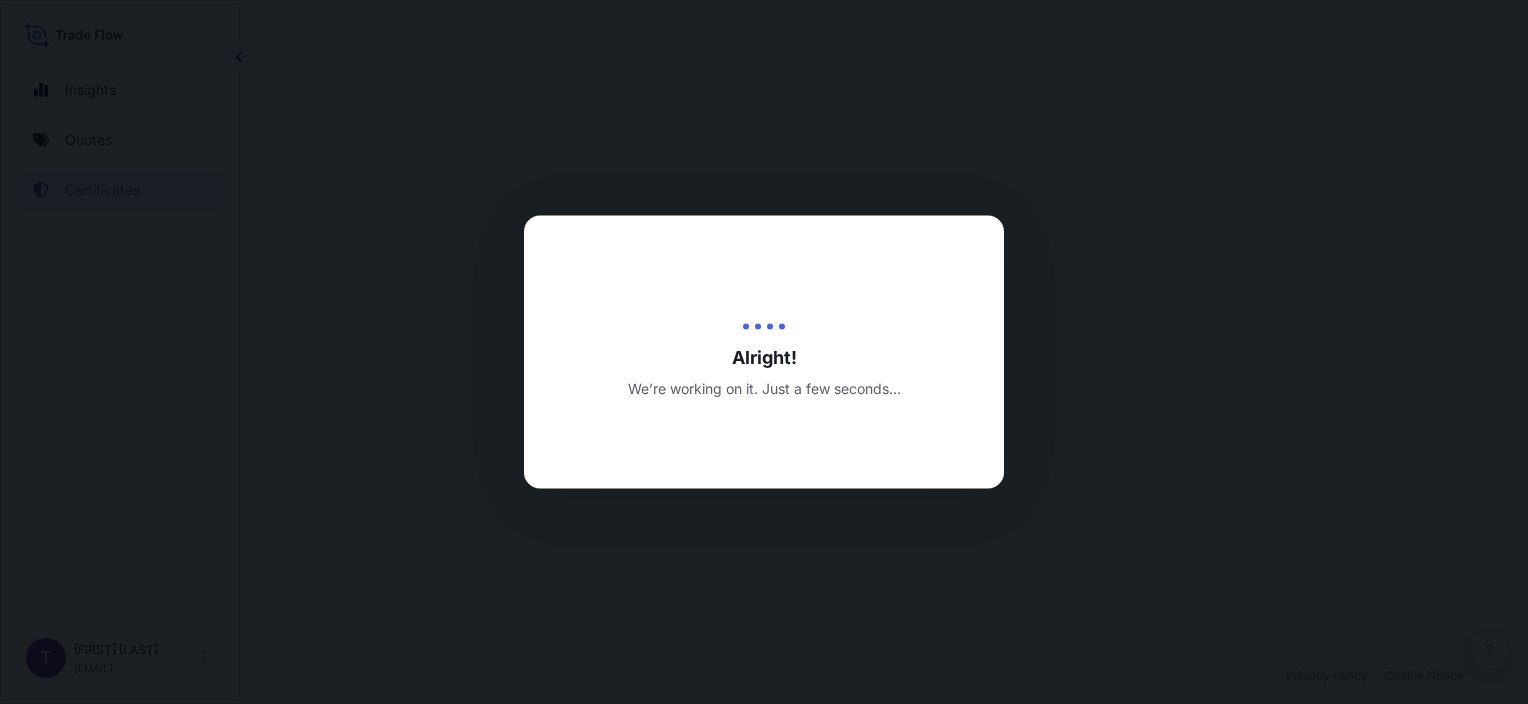 scroll, scrollTop: 0, scrollLeft: 0, axis: both 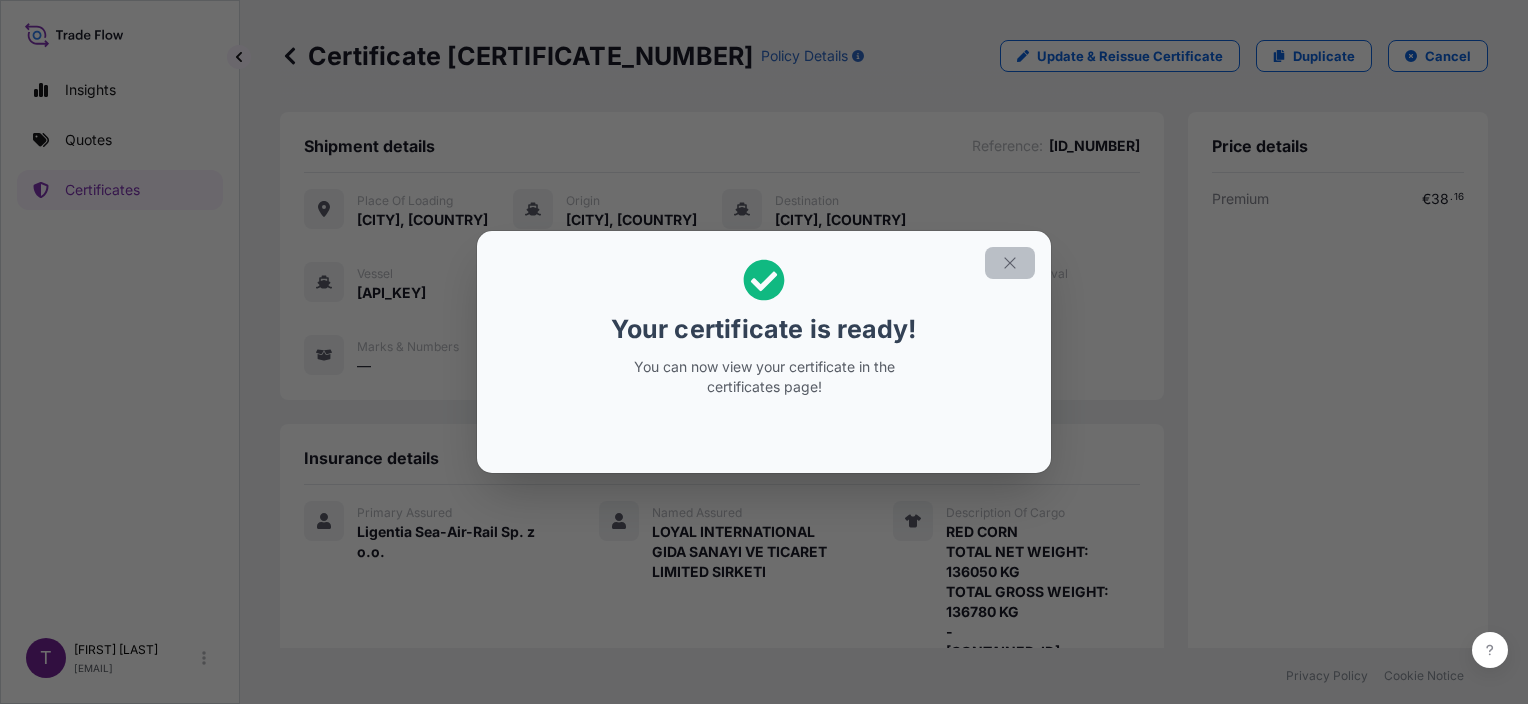 click 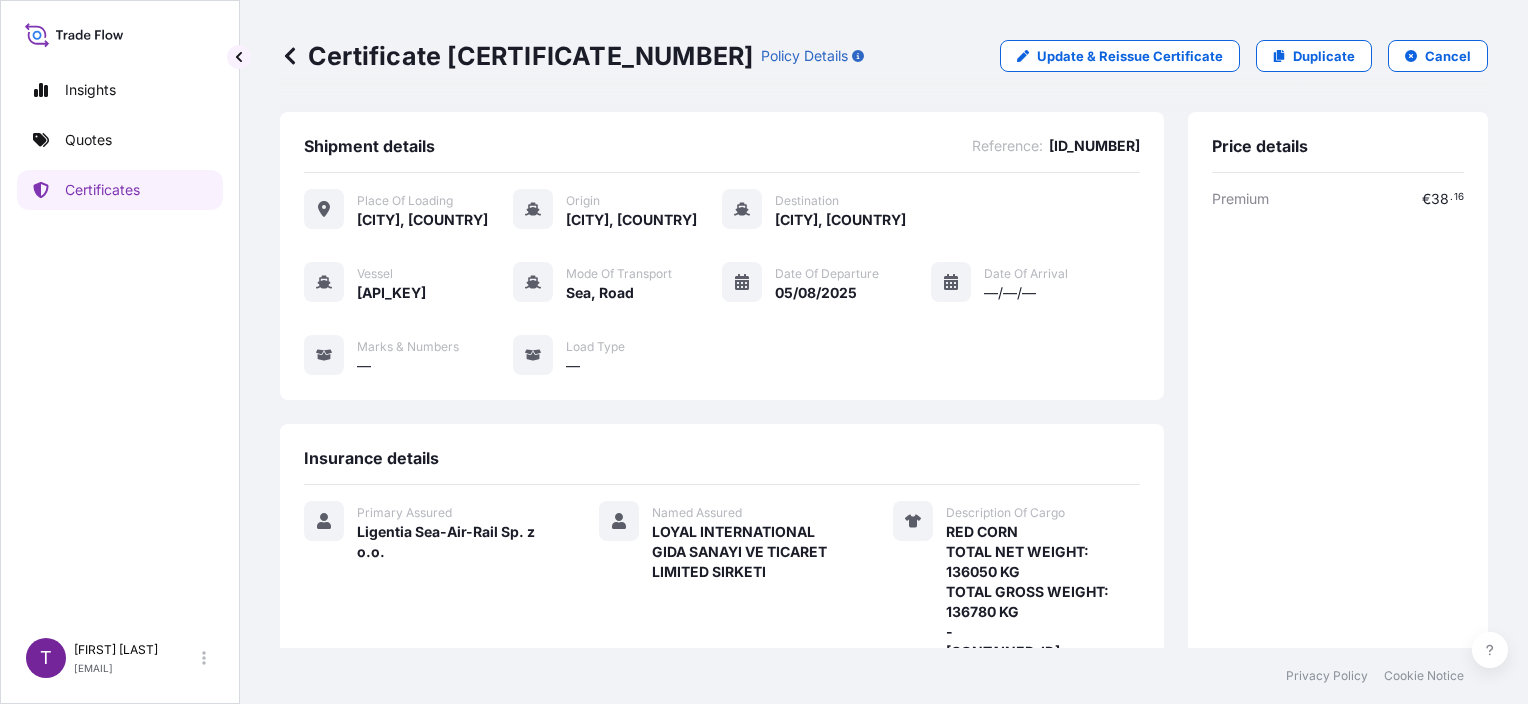 scroll, scrollTop: 504, scrollLeft: 0, axis: vertical 